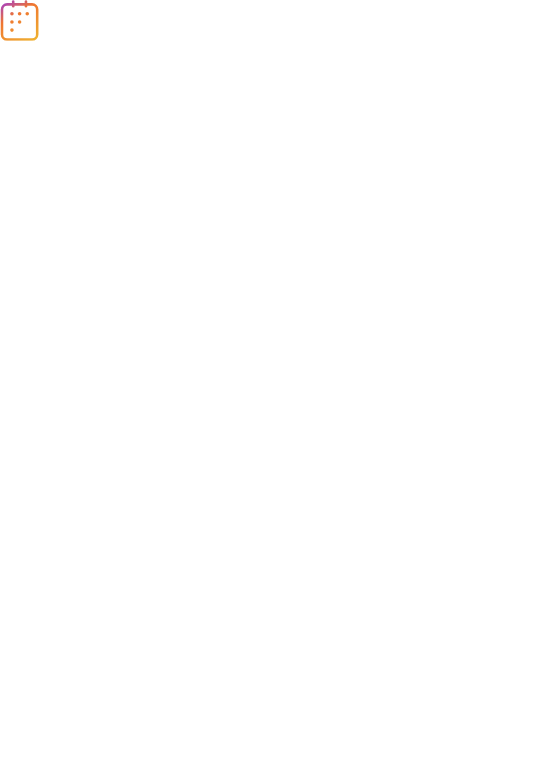 scroll, scrollTop: 0, scrollLeft: 0, axis: both 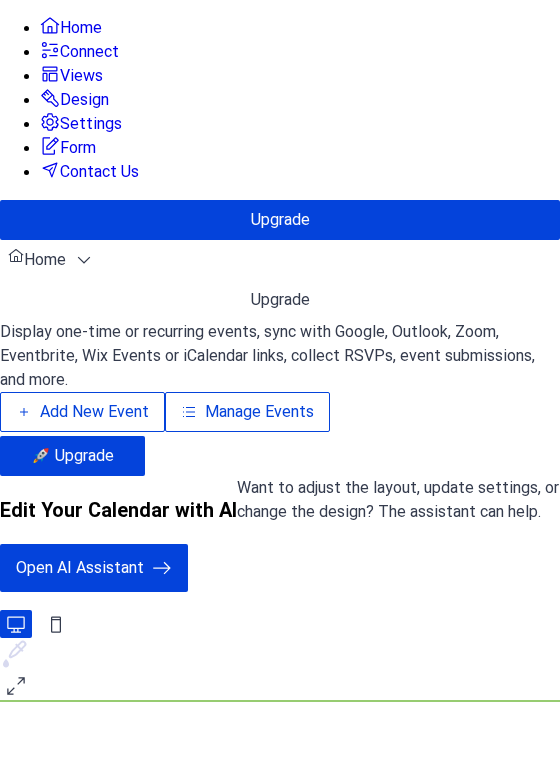 click on "Manage Events" at bounding box center [259, 412] 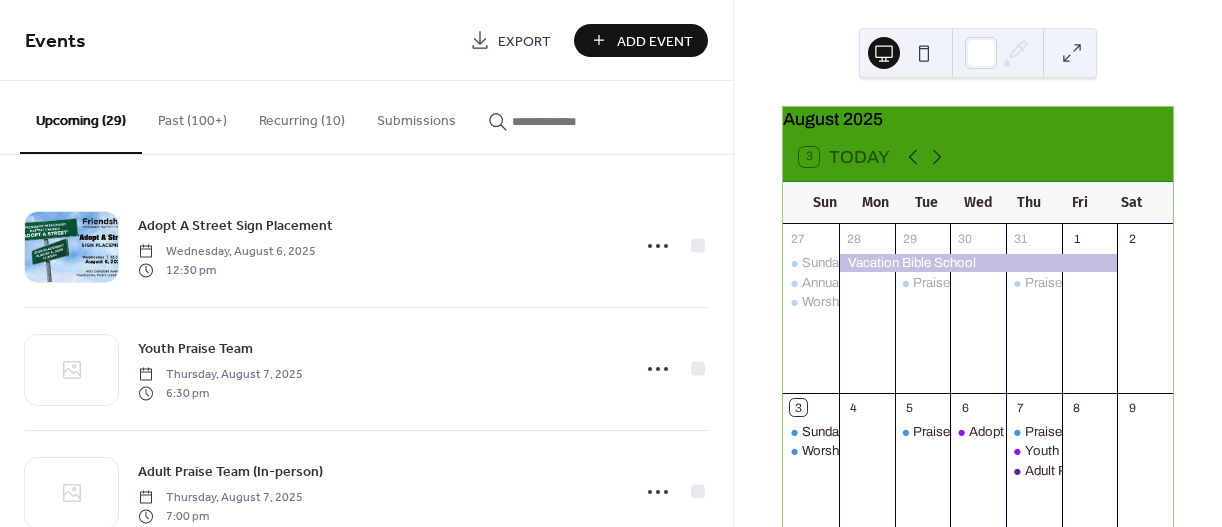 scroll, scrollTop: 0, scrollLeft: 0, axis: both 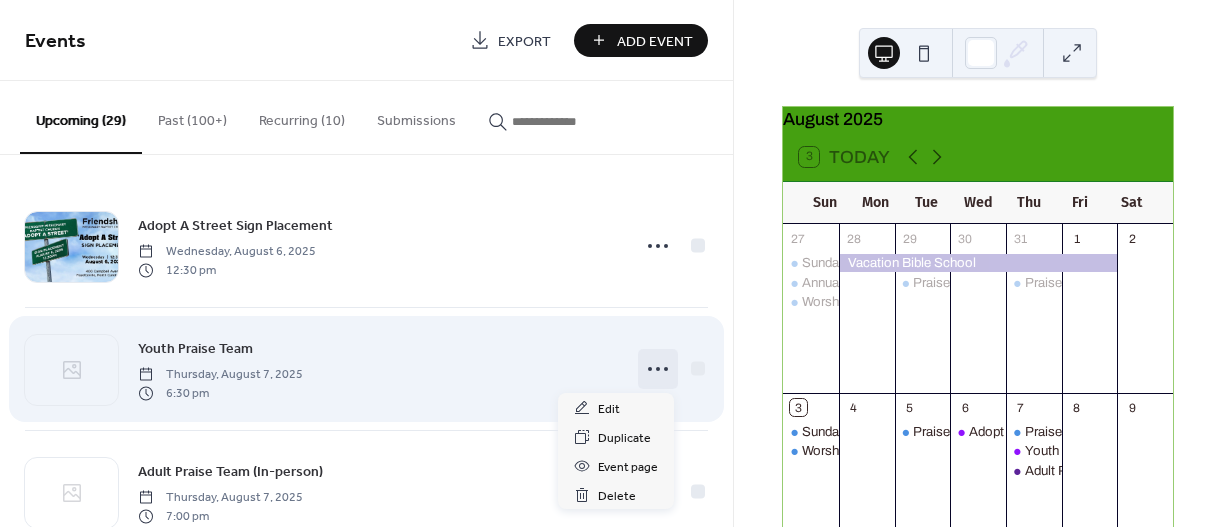 click 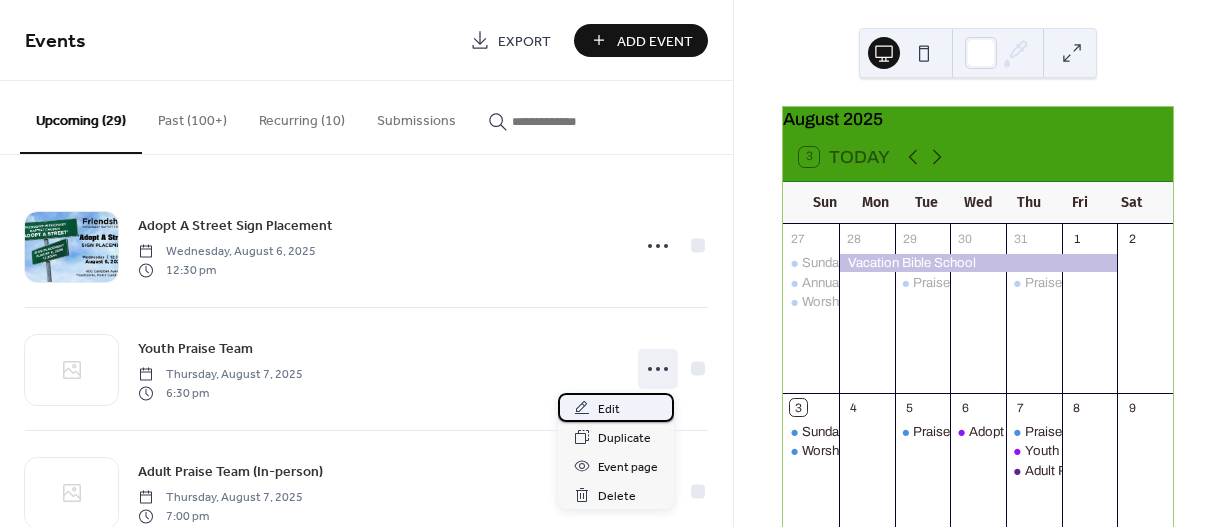 click on "Edit" at bounding box center (616, 407) 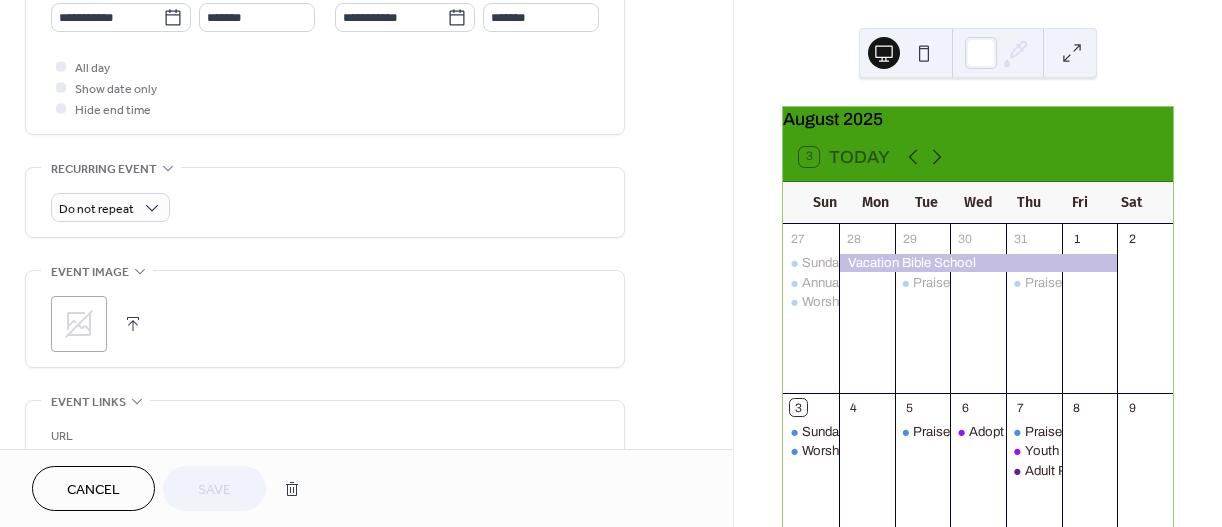 scroll, scrollTop: 758, scrollLeft: 0, axis: vertical 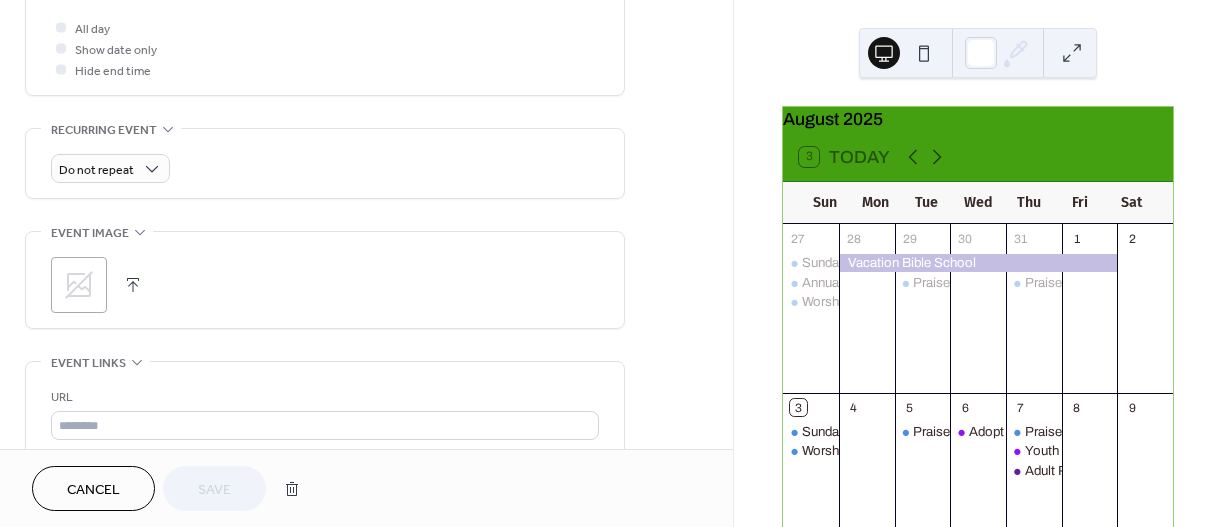 click 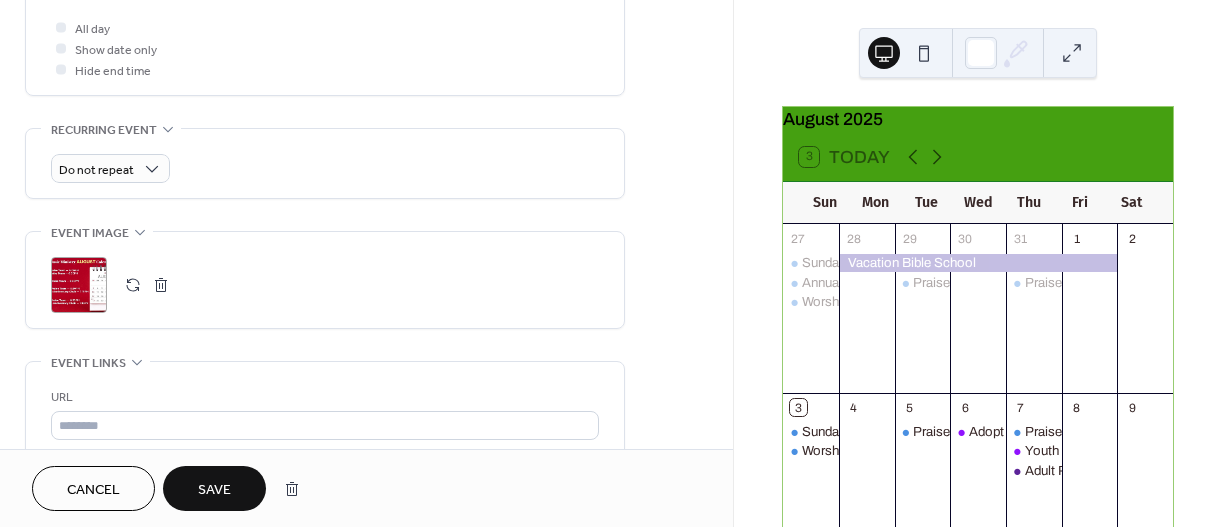 click on "Save" at bounding box center (214, 490) 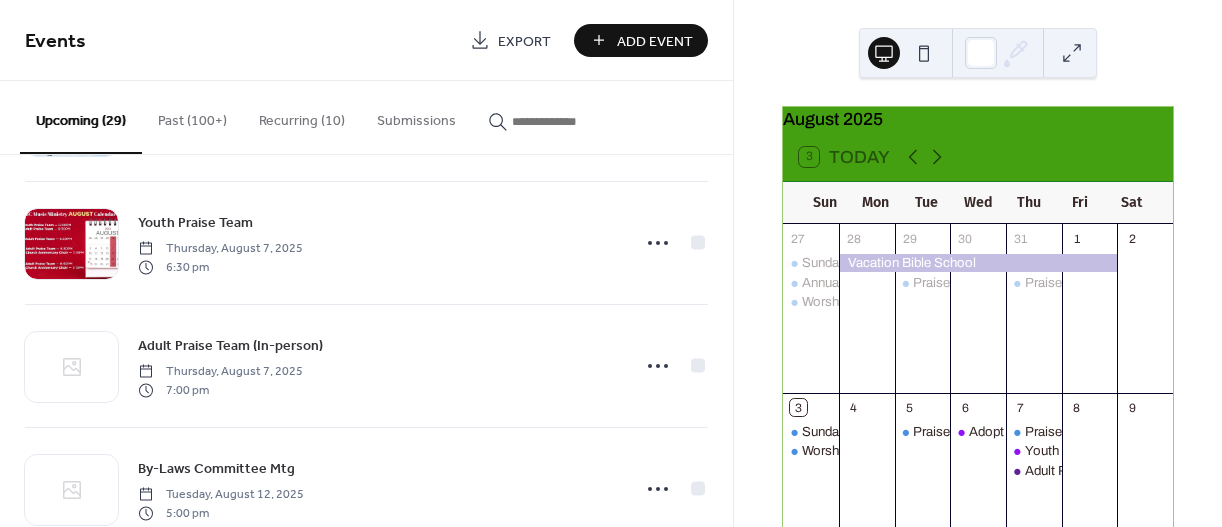 scroll, scrollTop: 224, scrollLeft: 0, axis: vertical 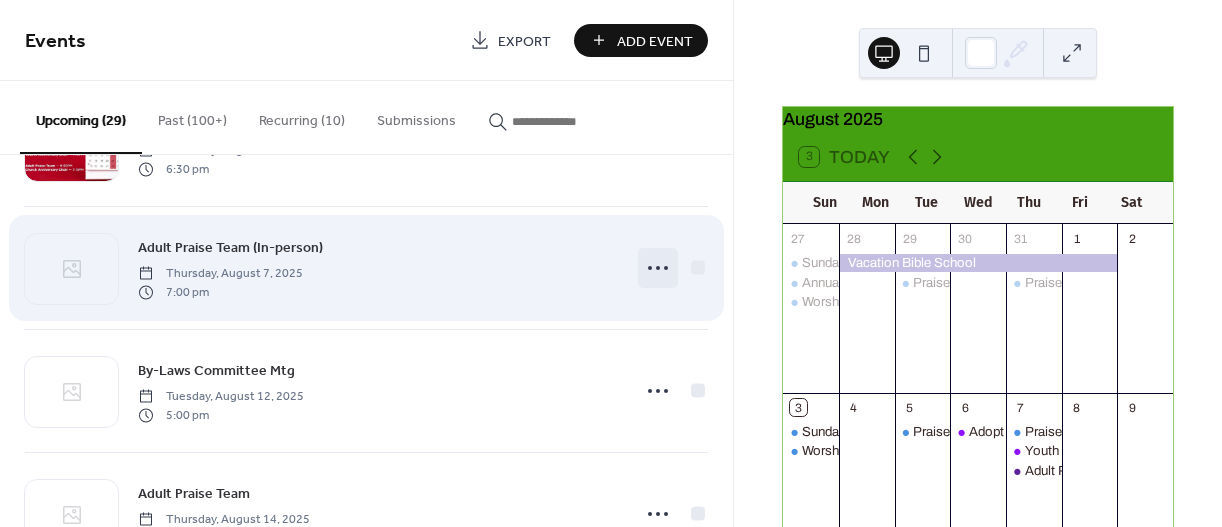 click 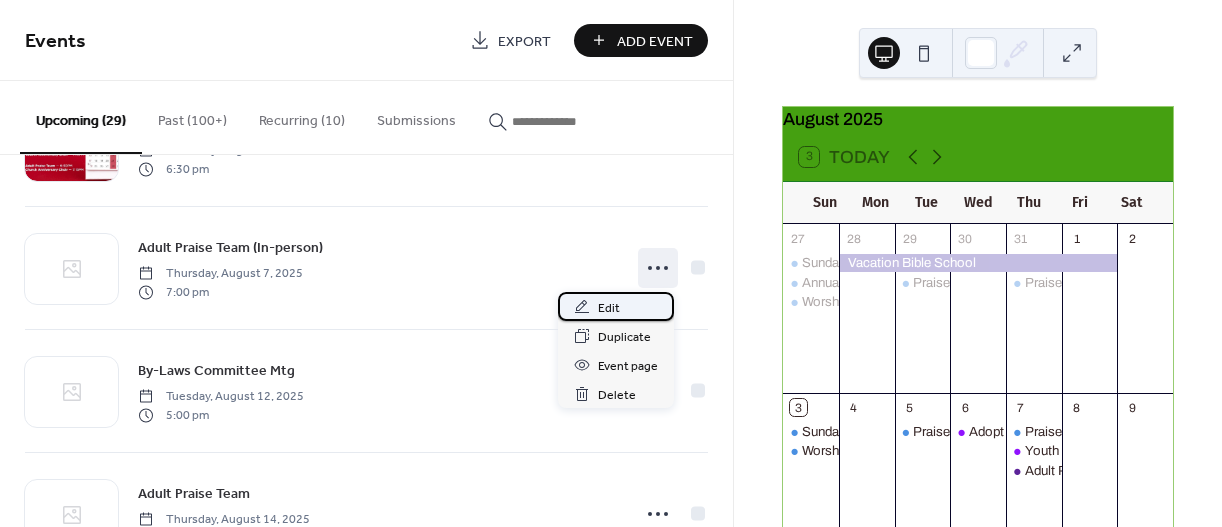 click on "Edit" at bounding box center [609, 308] 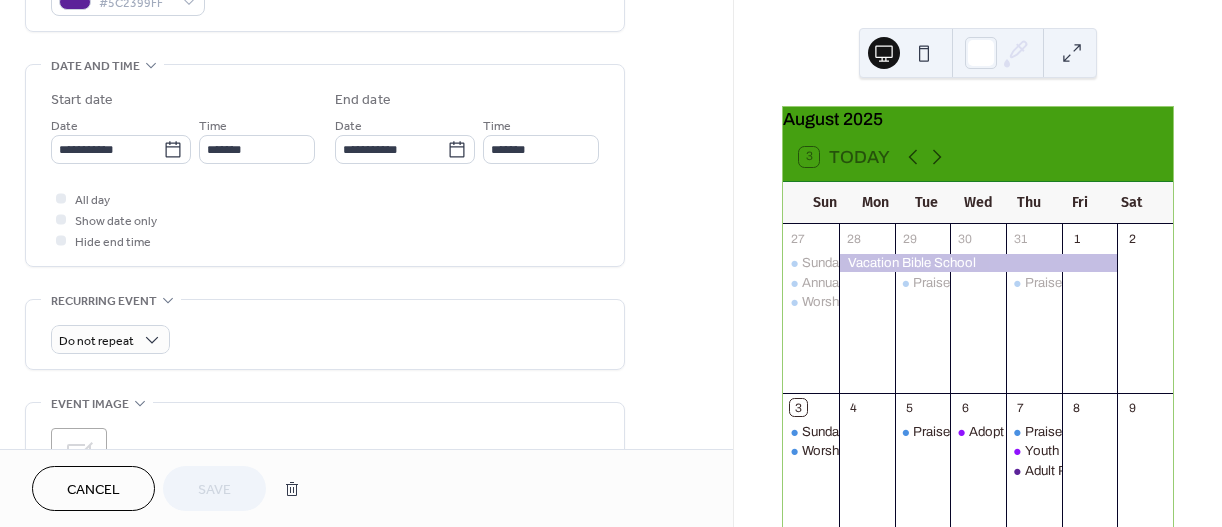scroll, scrollTop: 789, scrollLeft: 0, axis: vertical 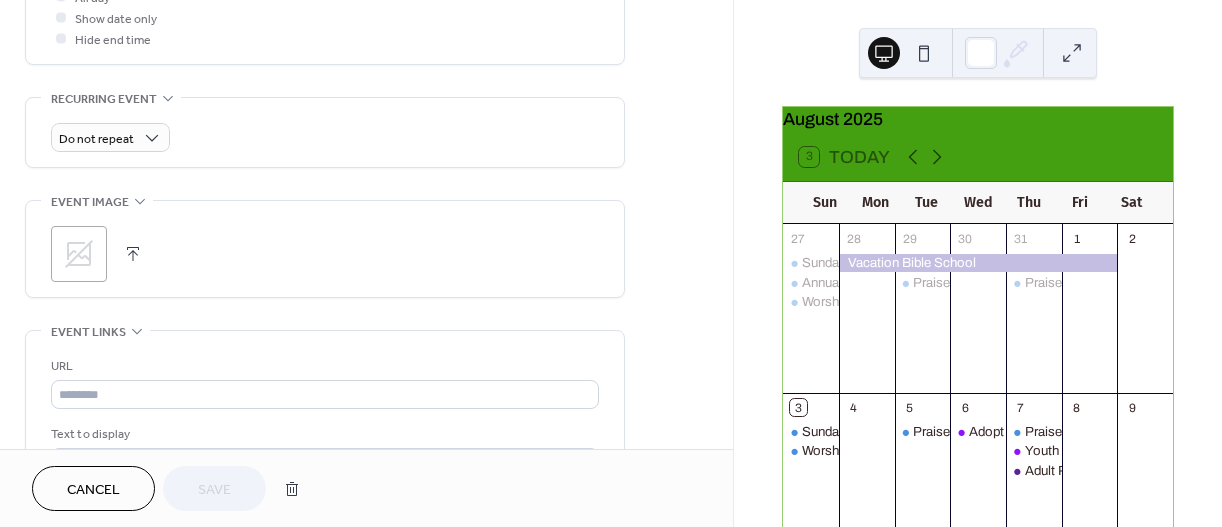 click 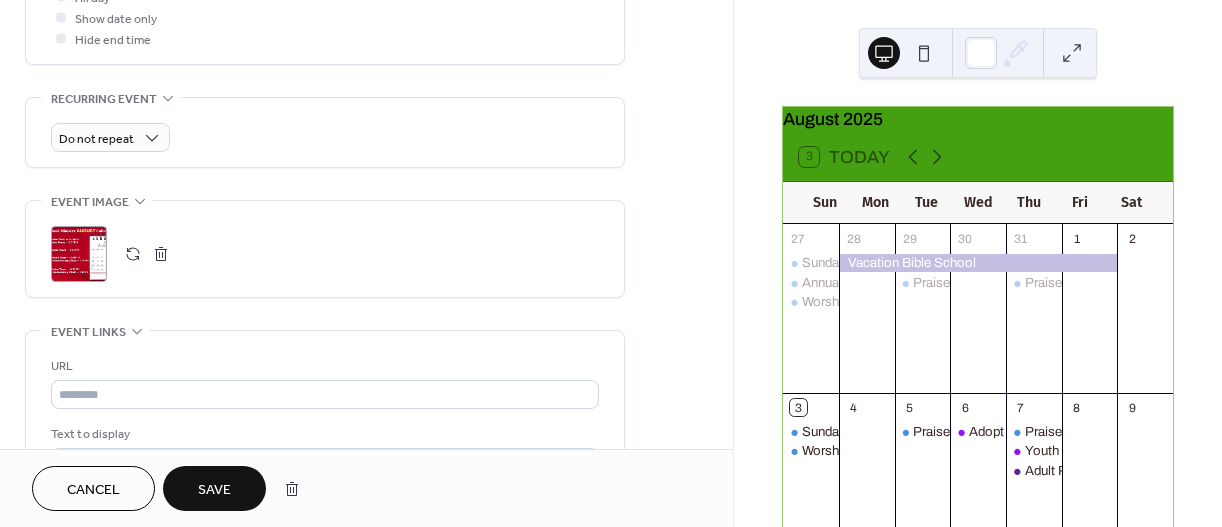 click on "Save" at bounding box center (214, 490) 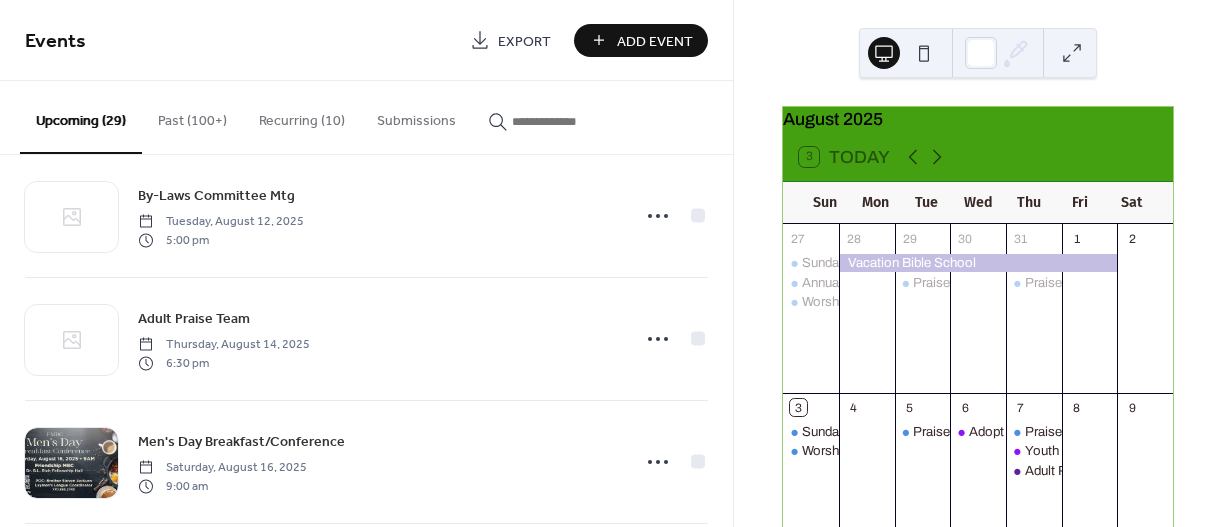 scroll, scrollTop: 439, scrollLeft: 0, axis: vertical 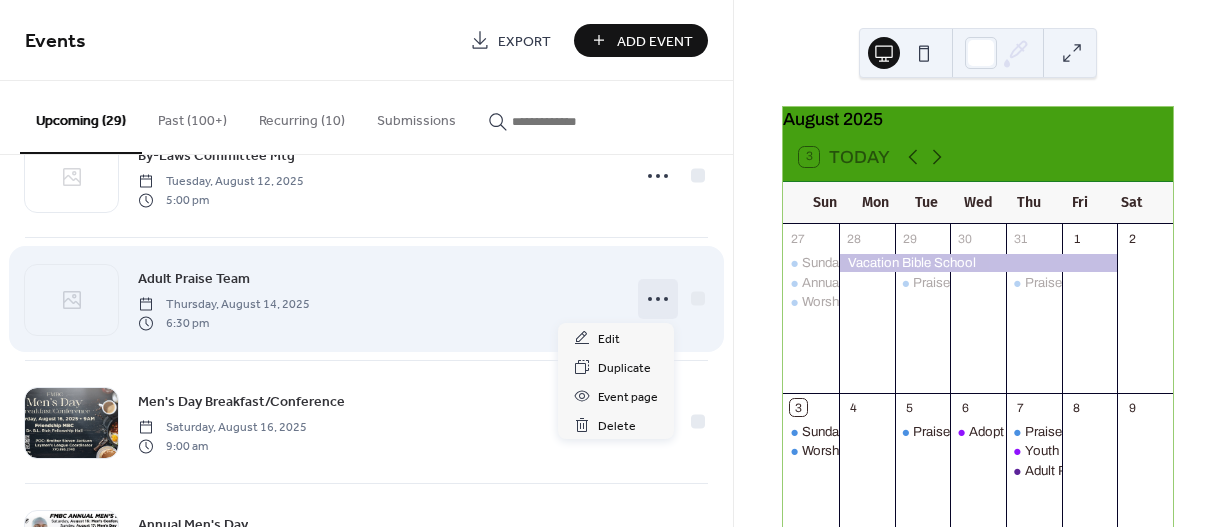 click 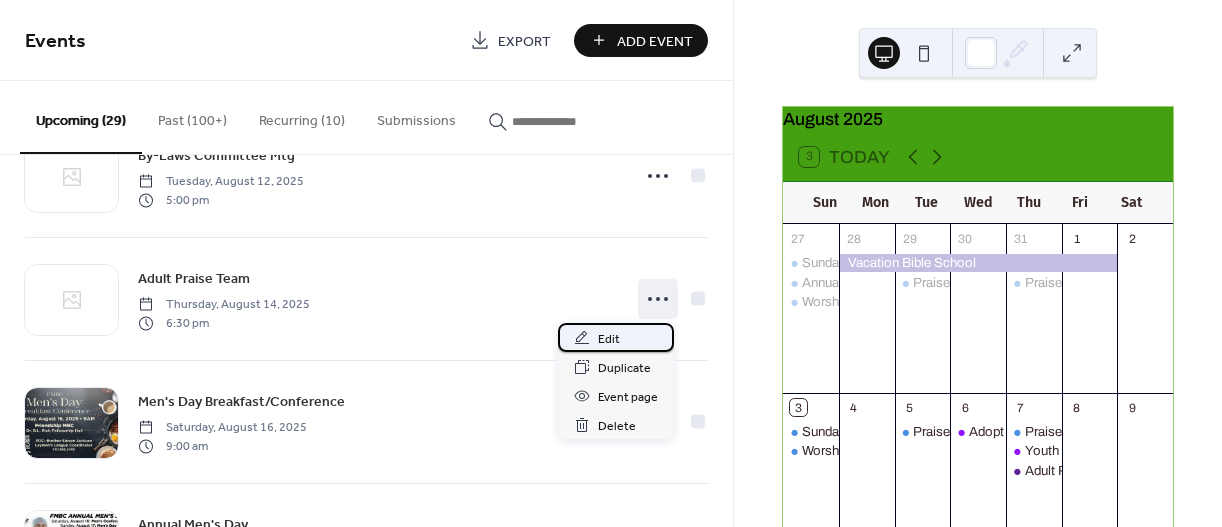 click on "Edit" at bounding box center [609, 339] 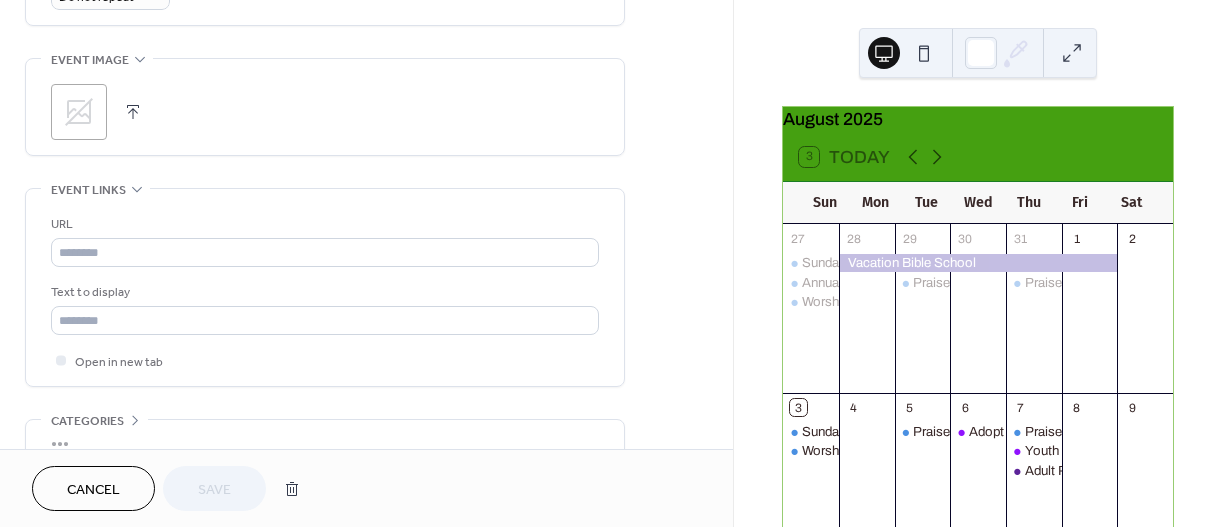 scroll, scrollTop: 934, scrollLeft: 0, axis: vertical 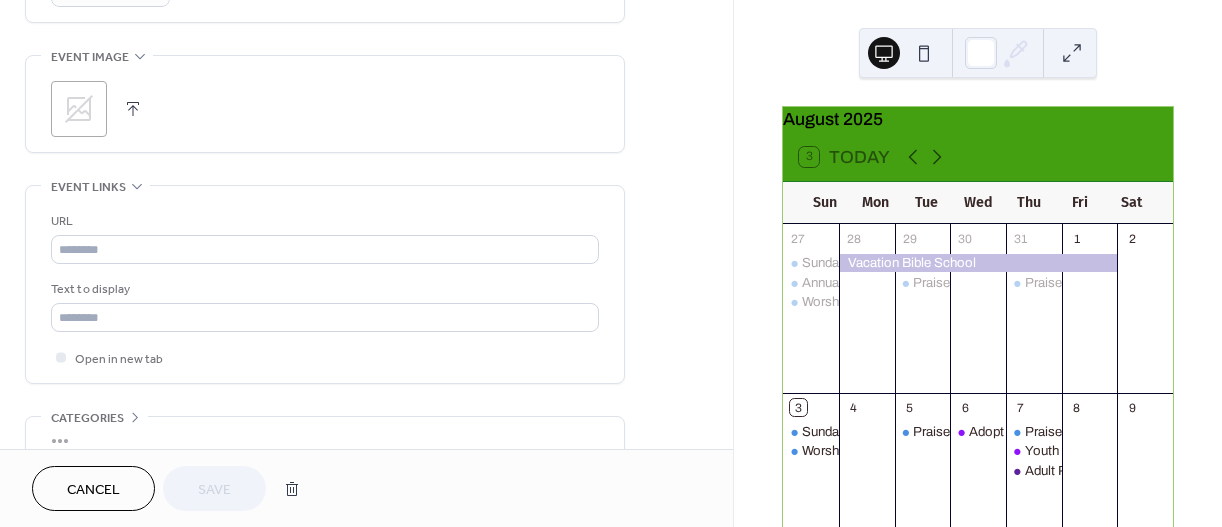 click 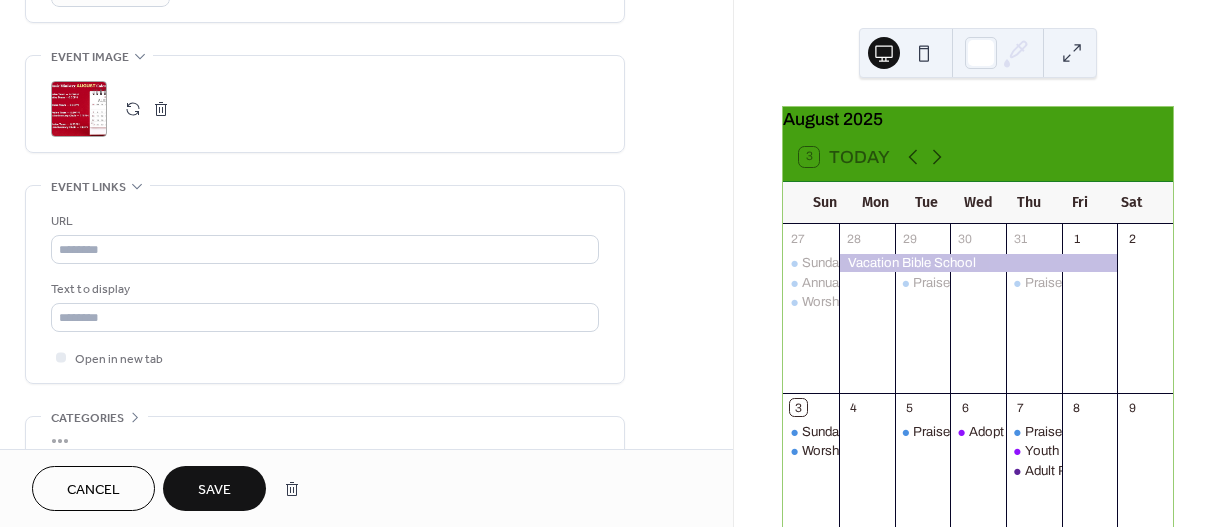 click on "Save" at bounding box center [214, 490] 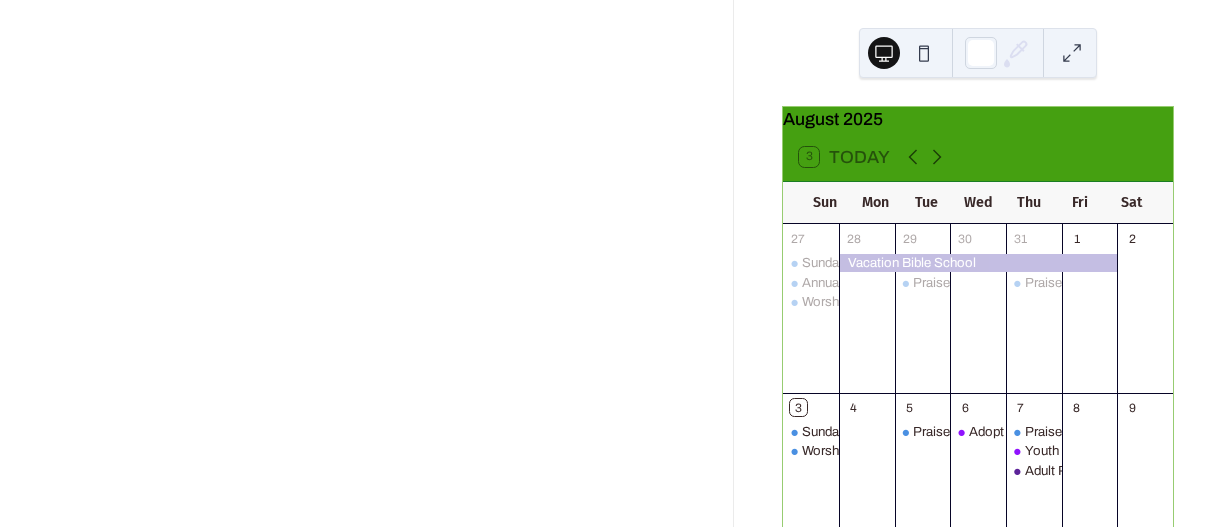 click at bounding box center (366, 263) 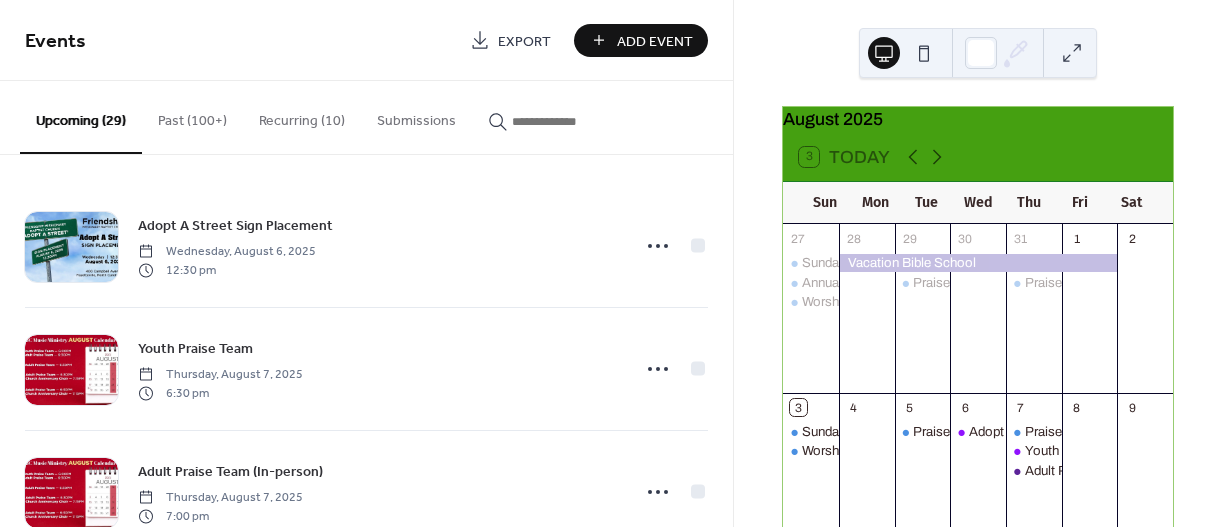 click on "Events Export Add Event Upcoming (29) Past (100+) Recurring (10) Submissions Adopt A Street Sign Placement Wednesday, August 6, 2025 12:30 pm Youth Praise Team Thursday, August 7, 2025 6:30 pm Adult Praise Team (In-person) Thursday, August 7, 2025 7:00 pm By-Laws Committee Mtg Tuesday, August 12, 2025 5:00 pm Adult Praise Team  Thursday, August 14, 2025 6:30 pm Men's Day Breakfast/Conference Saturday, August 16, 2025 9:00 am Annual Men's Day Sunday, August 17, 2025 10:15 am Adult Praise Team  Thursday, August 21, 2025 6:30 pm Anniversary Choir Thursday, August 21, 2025 7:15 pm Floral Ministry Meeting (In-person) Saturday, August 23, 2025 11:00 am Joint Board Meeting Monday, August 25, 2025 6:00 pm By-Laws Committee Meeting Tuesday, August 26, 2025 5:00 pm First Aide & CPR with AED Class Wednesday, August 27, 2025 9:00 am Adult Praise Team - 6:30pm Thursday, August 28, 2025 6:30 pm Church Anniversary Choir  Thursday, August 28, 2025 7:15 pm Labor Day (Church Closed) Monday, September 1, 2025 6:00 pm 12:00 pm" at bounding box center [366, 263] 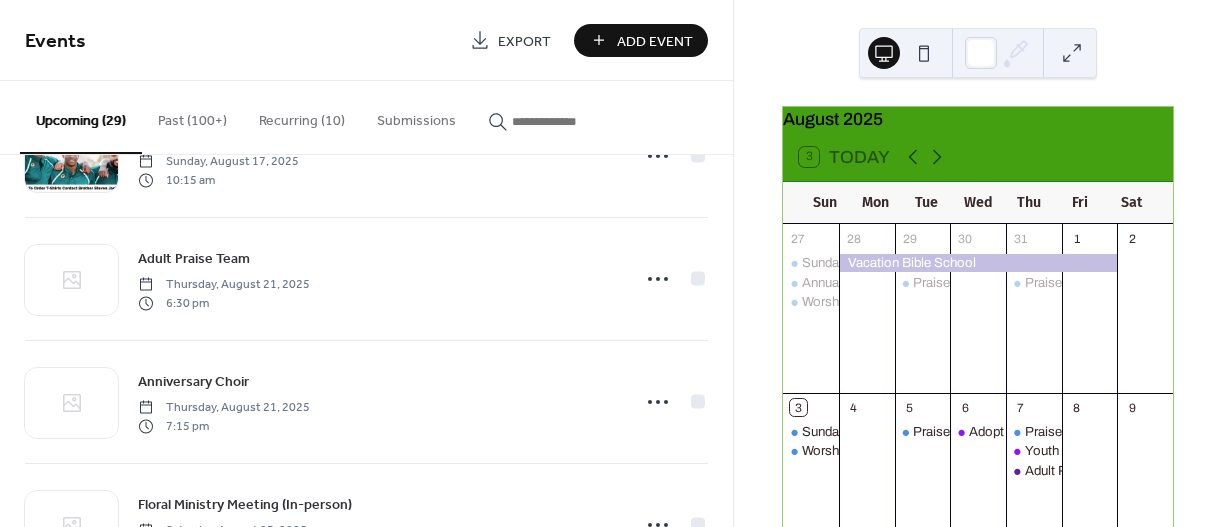 scroll, scrollTop: 858, scrollLeft: 0, axis: vertical 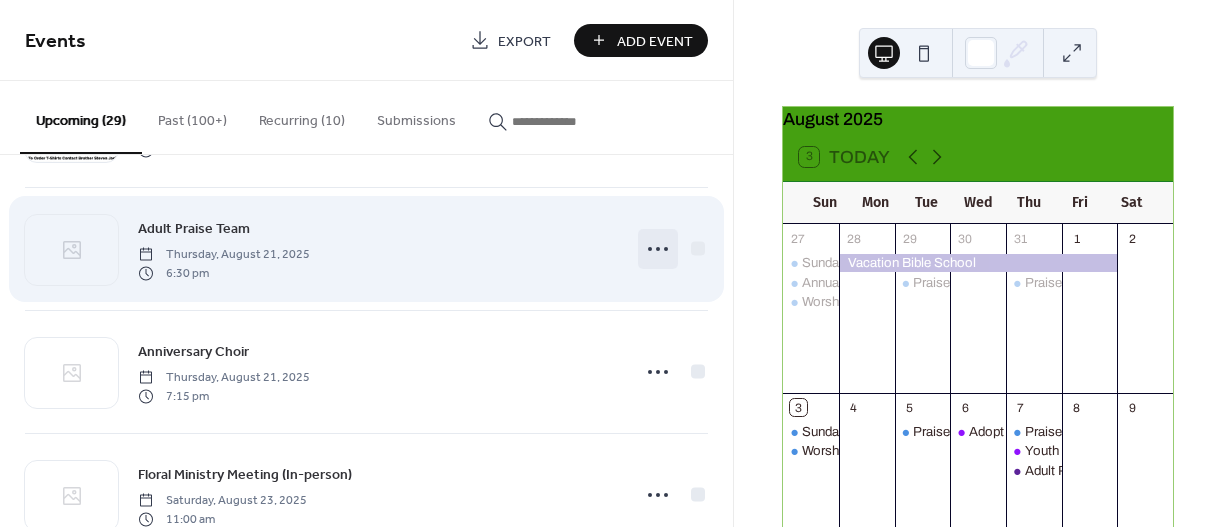 click 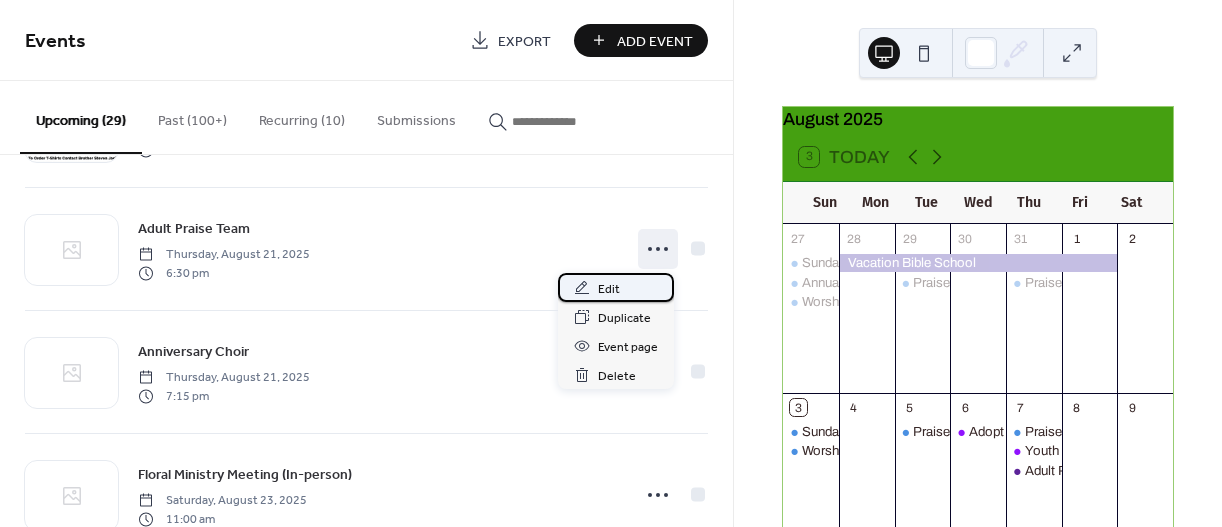 click on "Edit" at bounding box center [609, 289] 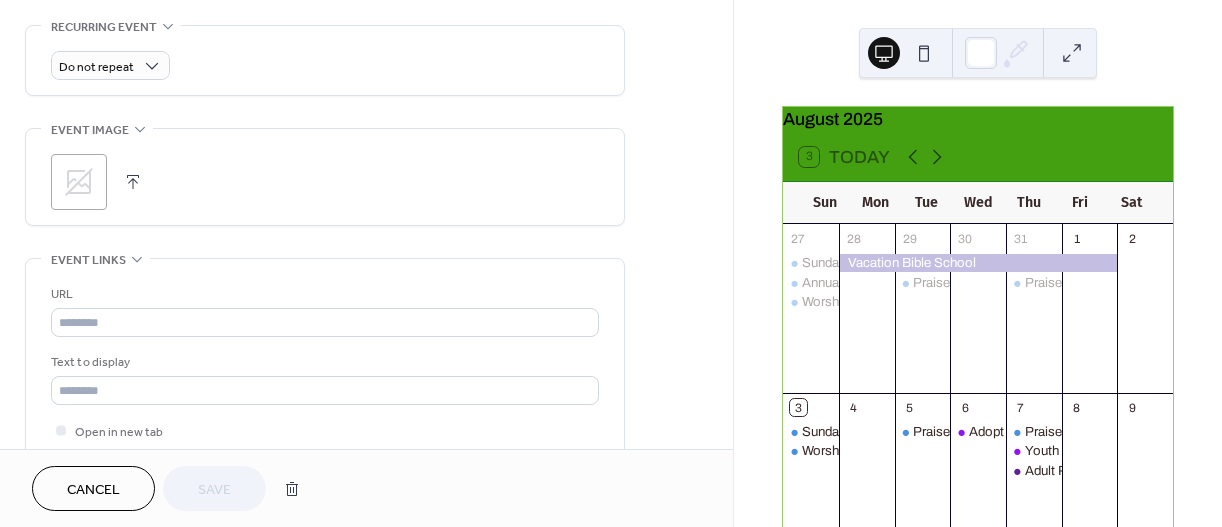 scroll, scrollTop: 888, scrollLeft: 0, axis: vertical 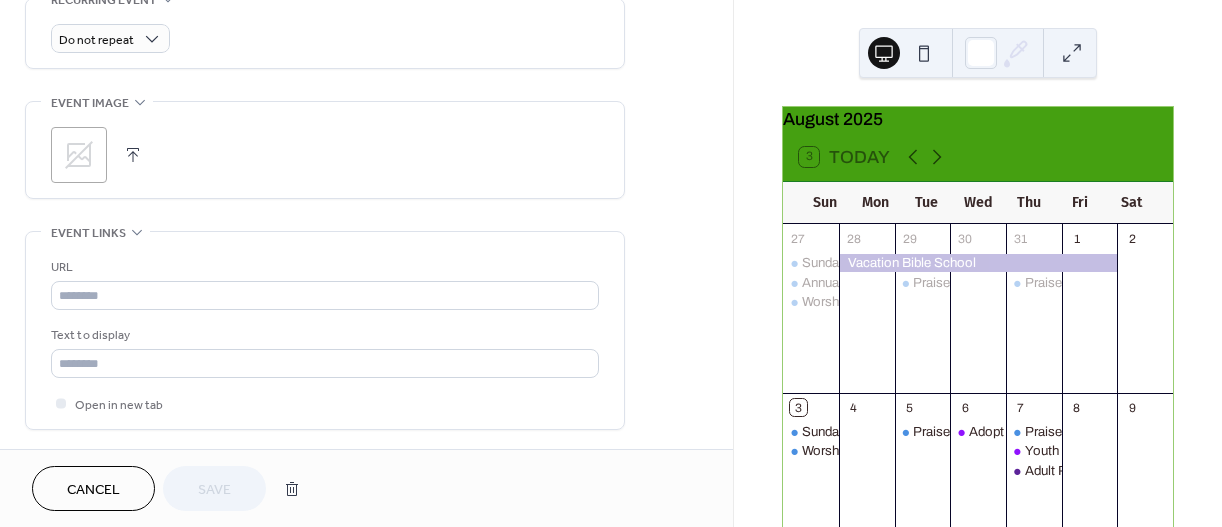 click 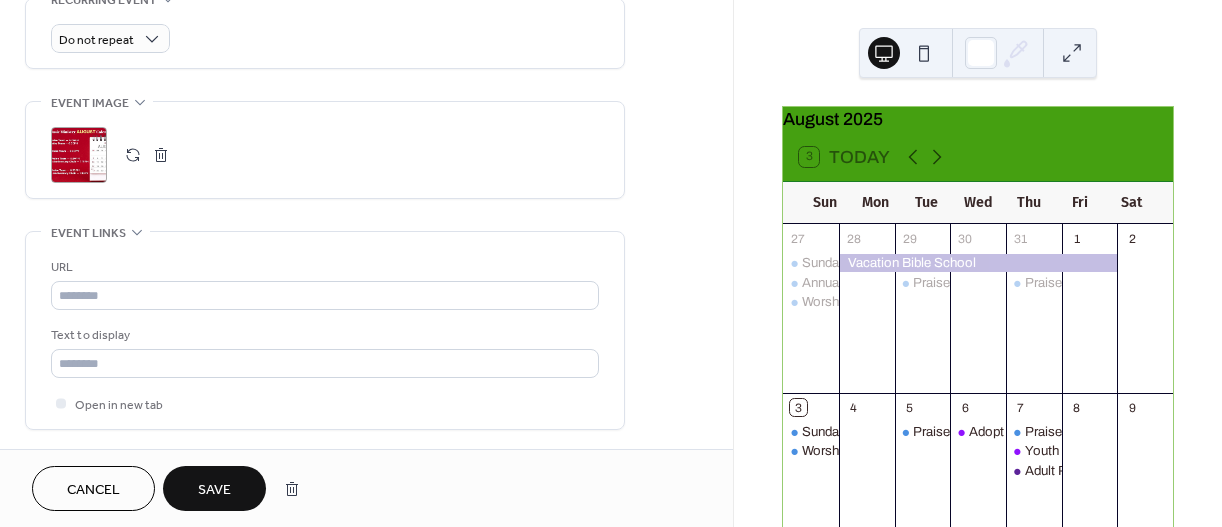 click on "Save" at bounding box center [214, 490] 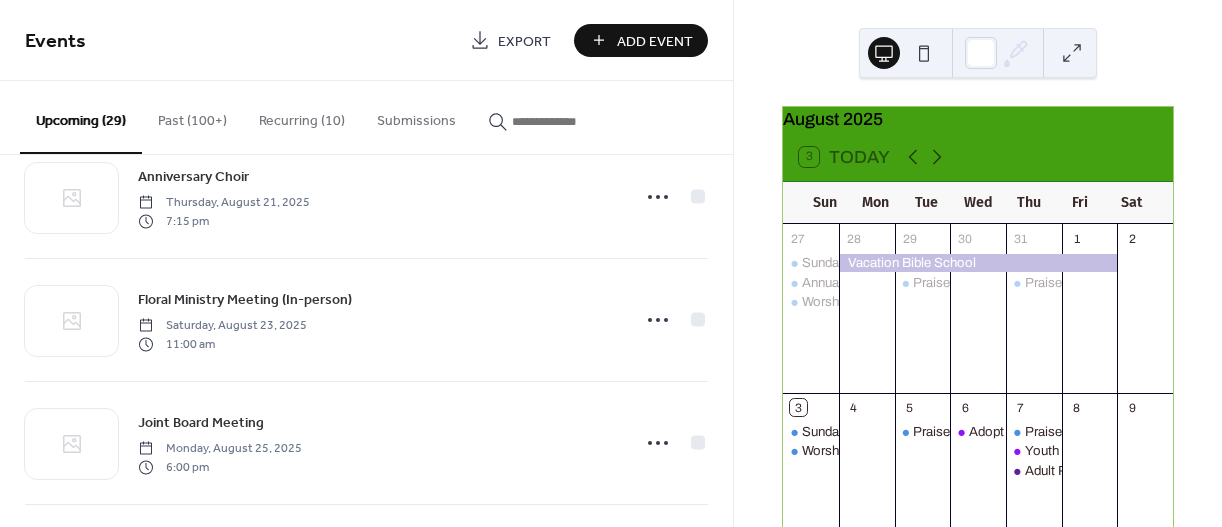 scroll, scrollTop: 1042, scrollLeft: 0, axis: vertical 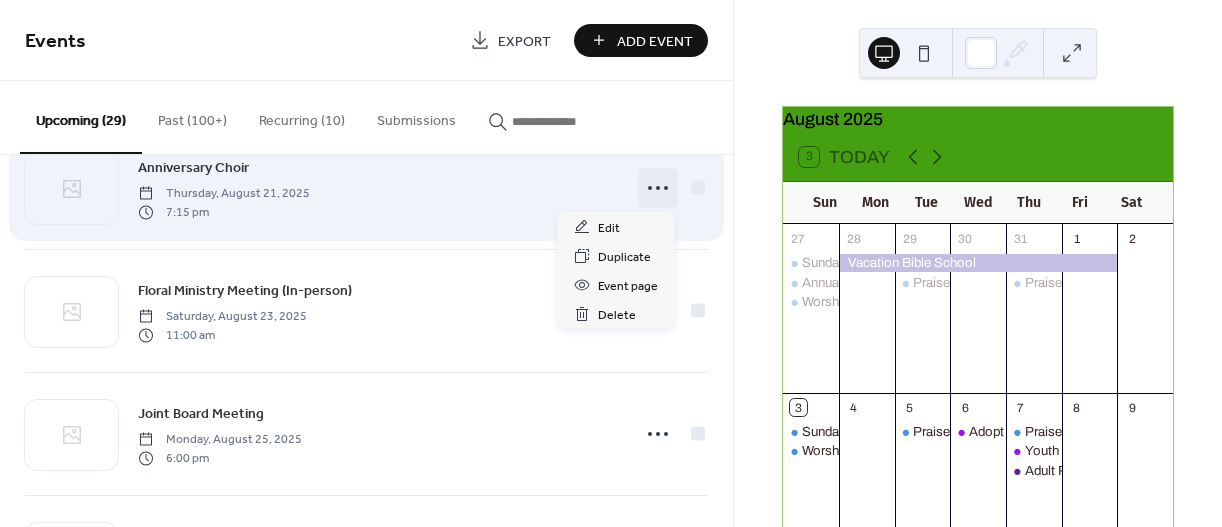 click 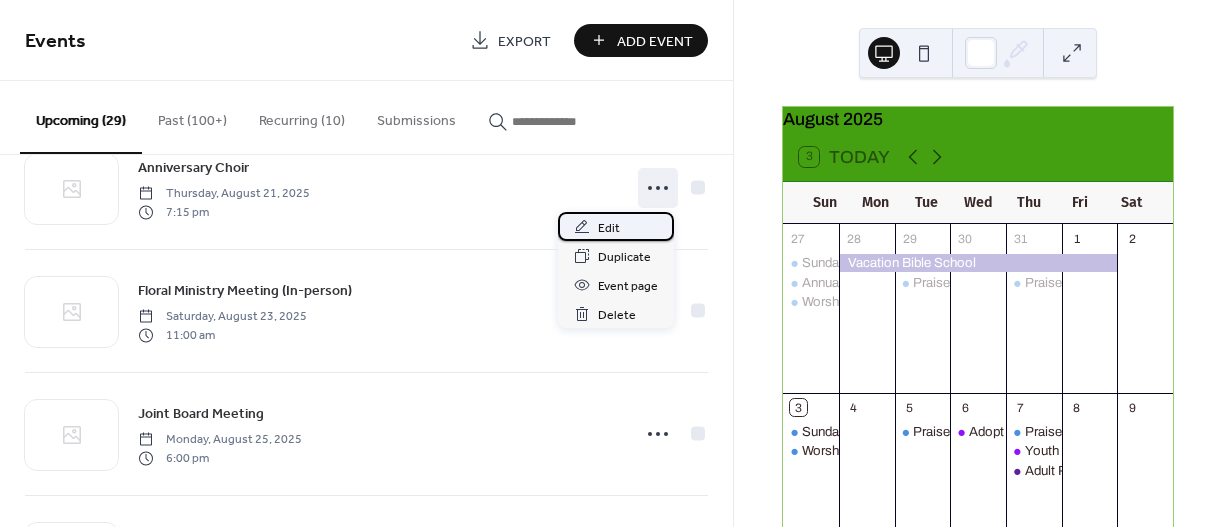 click on "Edit" at bounding box center (609, 228) 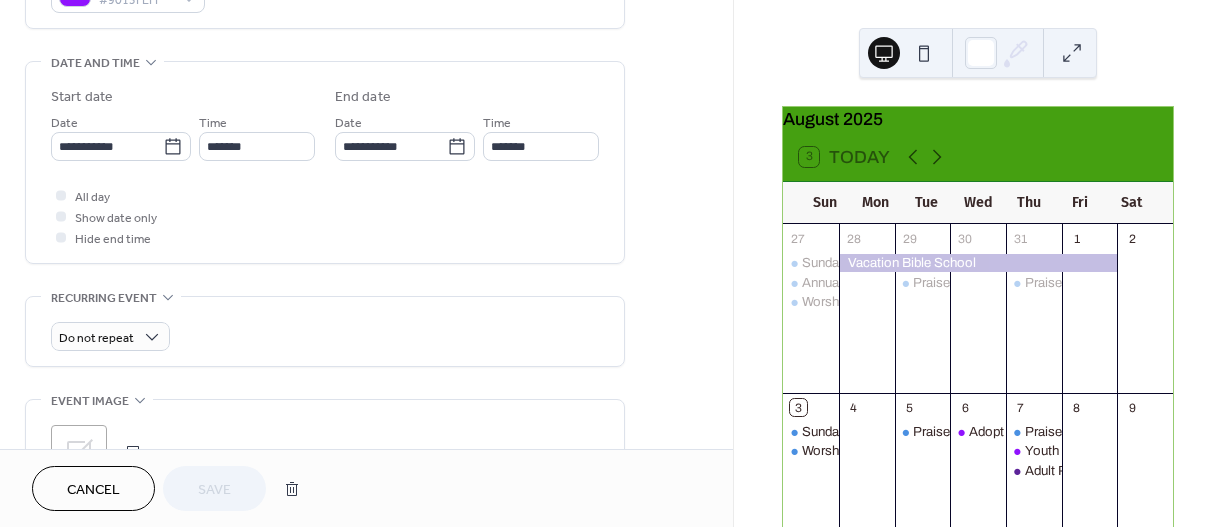 scroll, scrollTop: 593, scrollLeft: 0, axis: vertical 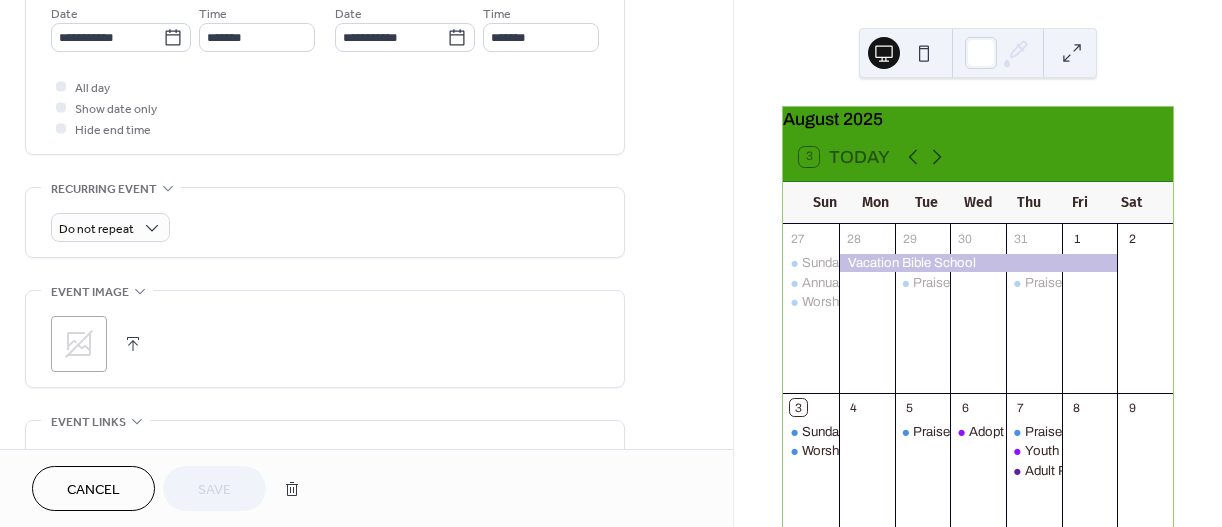 click 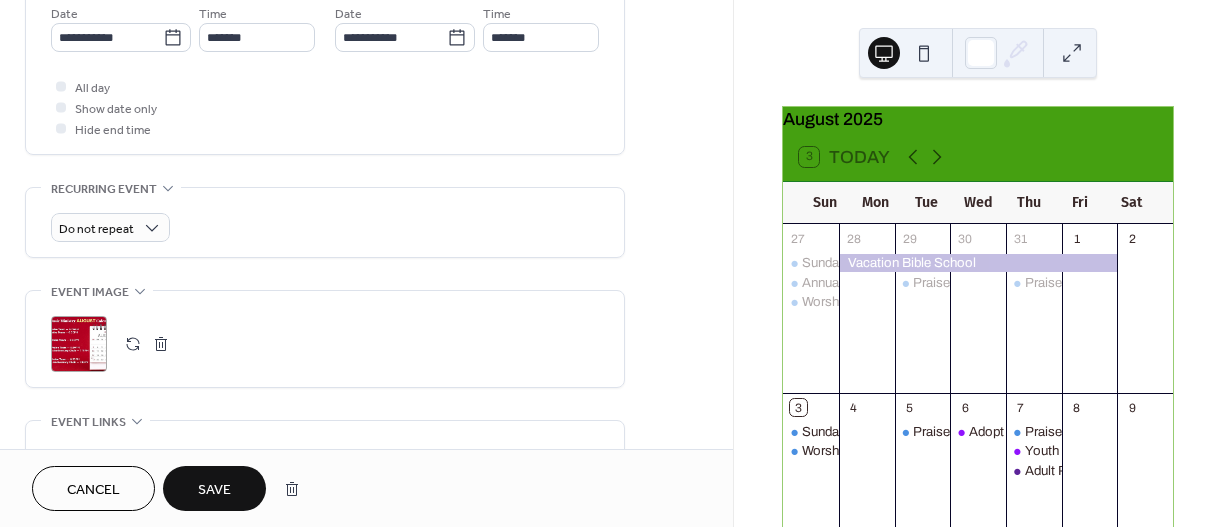 click on "Save" at bounding box center (214, 490) 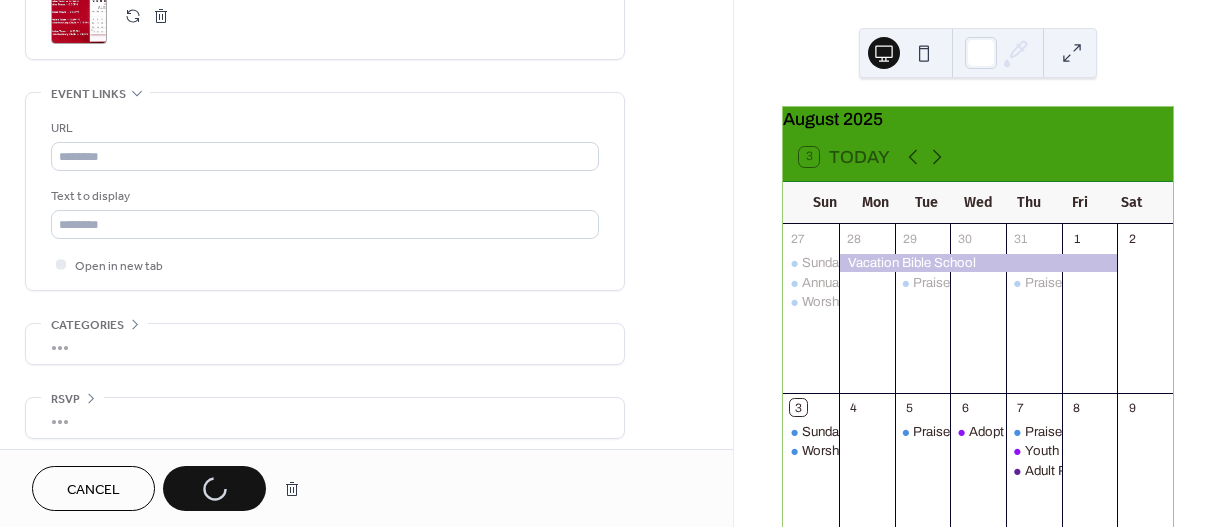 scroll, scrollTop: 1037, scrollLeft: 0, axis: vertical 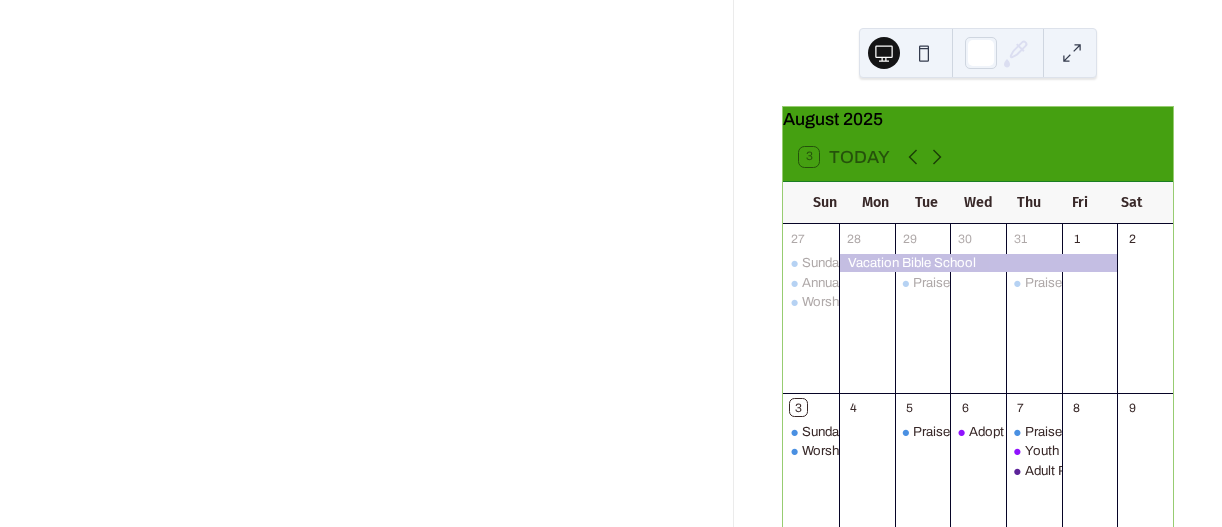 click at bounding box center (366, 263) 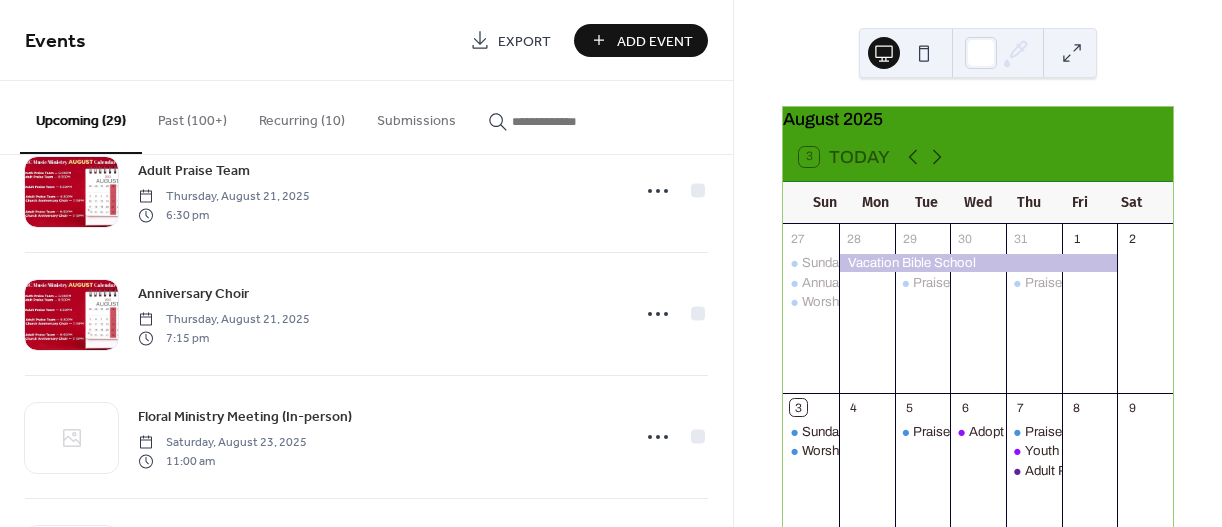 scroll, scrollTop: 1023, scrollLeft: 0, axis: vertical 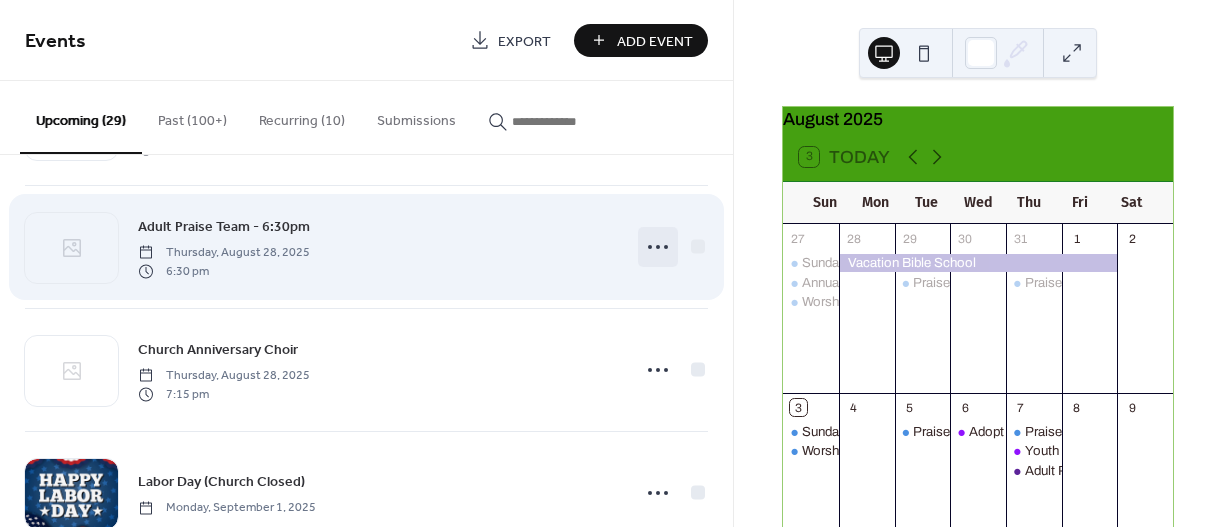 click 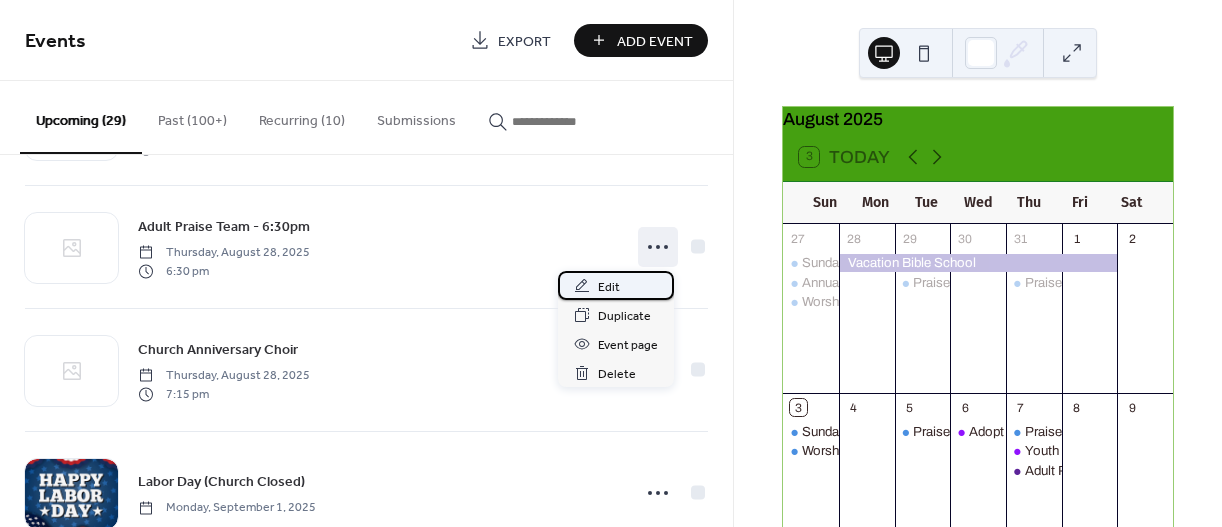 click on "Edit" at bounding box center (616, 285) 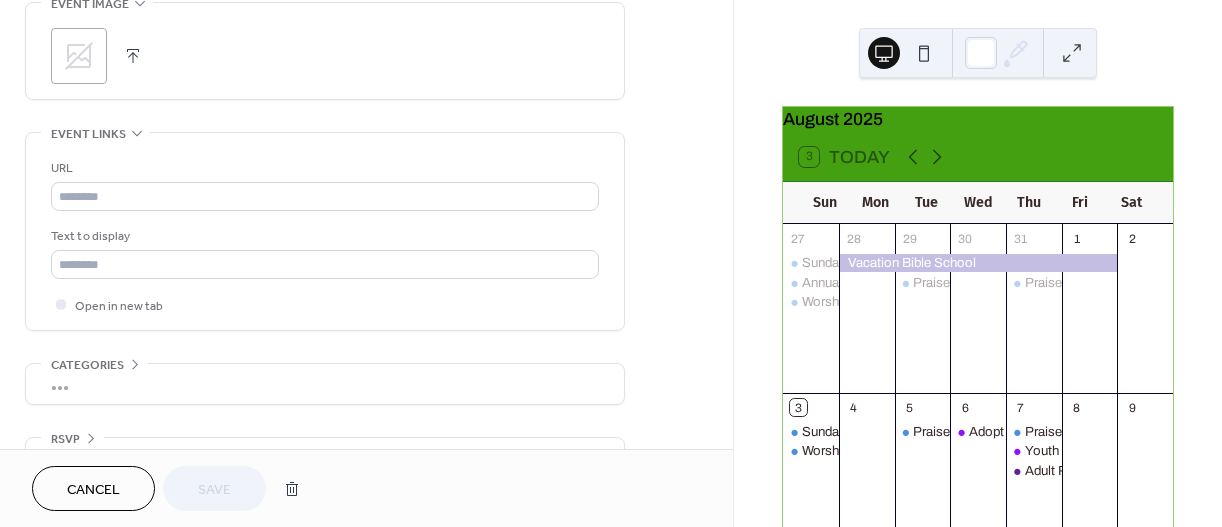scroll, scrollTop: 1037, scrollLeft: 0, axis: vertical 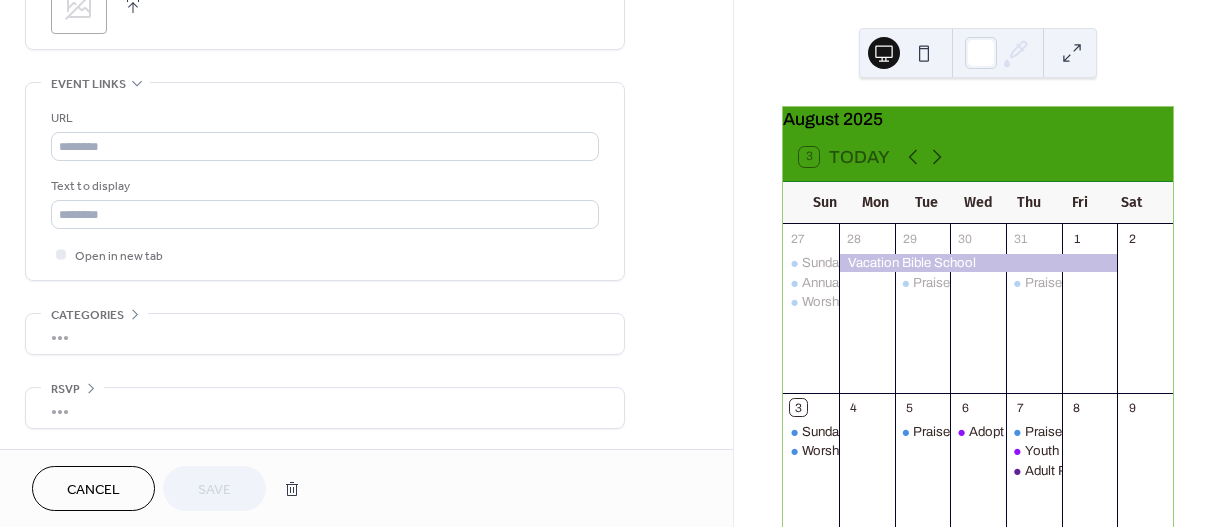 click 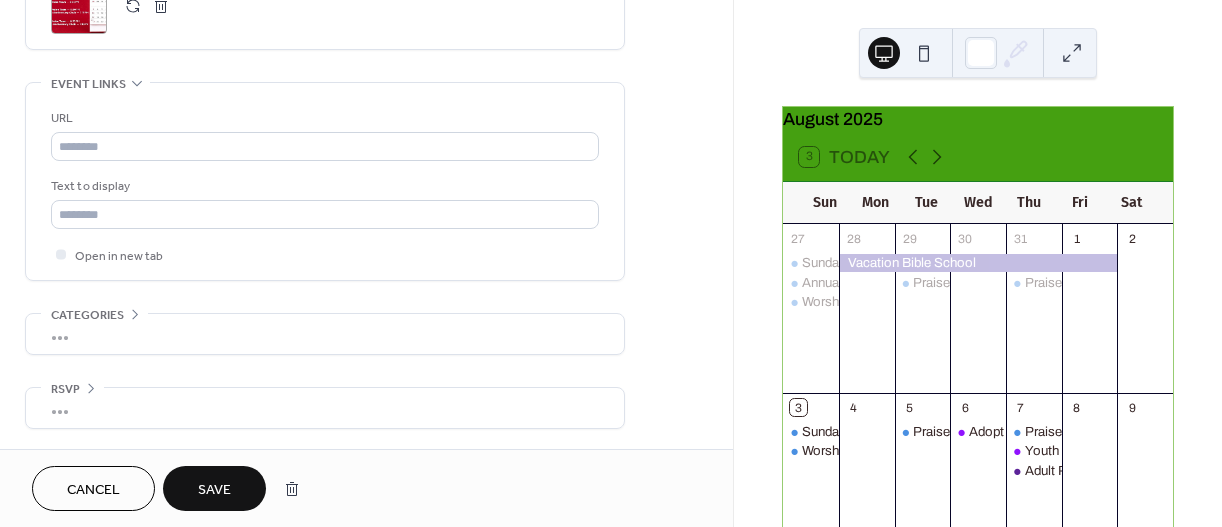 click on "Save" at bounding box center [214, 490] 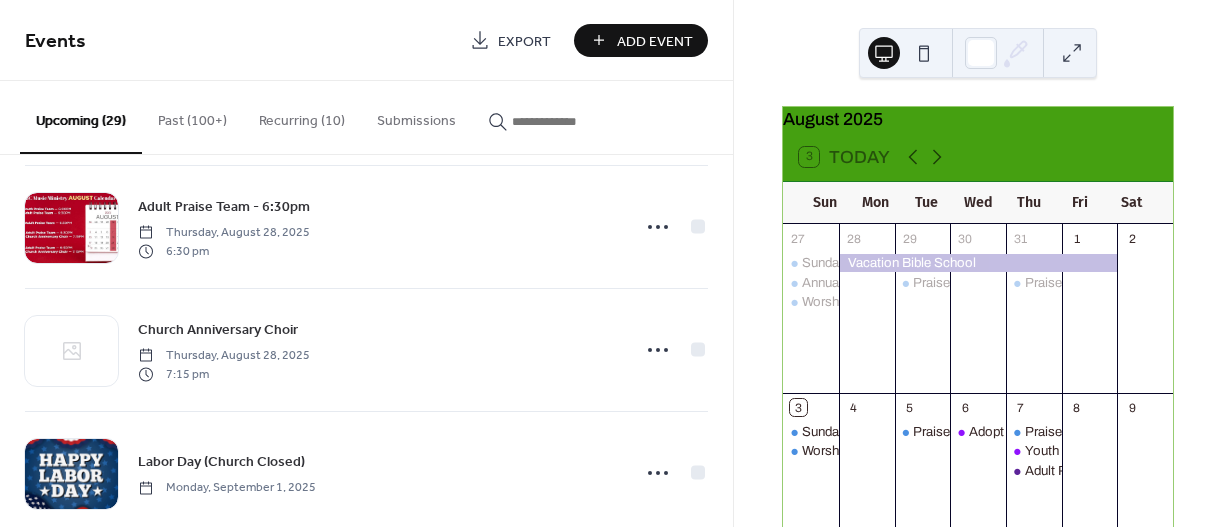 scroll, scrollTop: 1744, scrollLeft: 0, axis: vertical 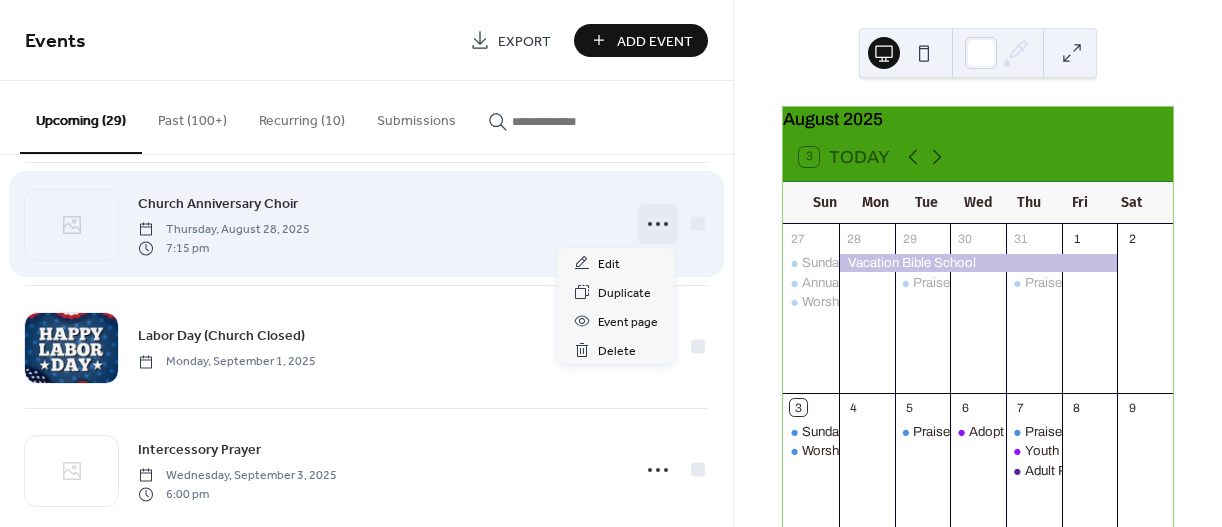 click 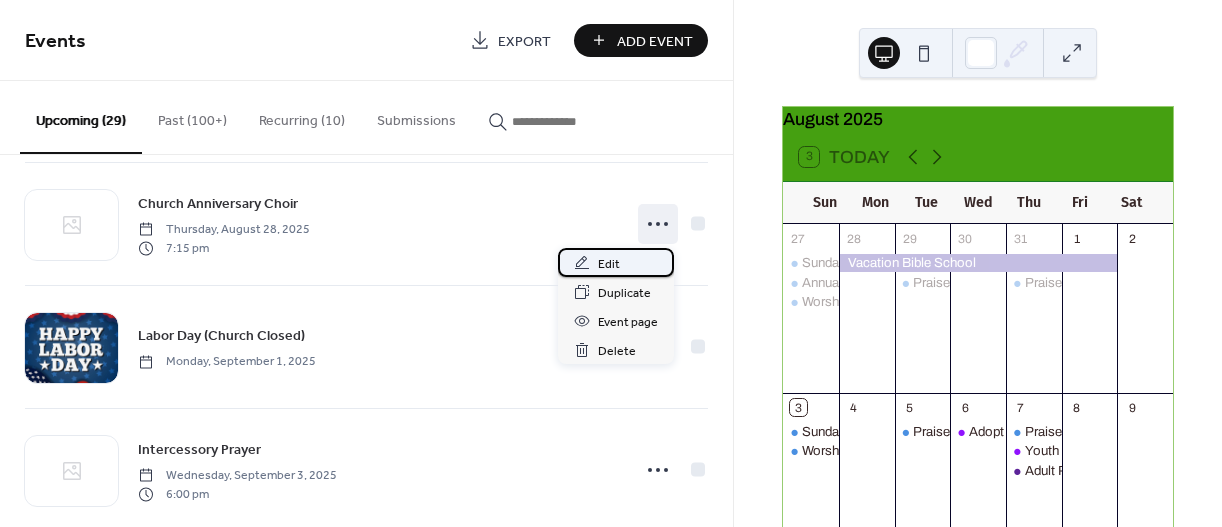 click on "Edit" at bounding box center (616, 262) 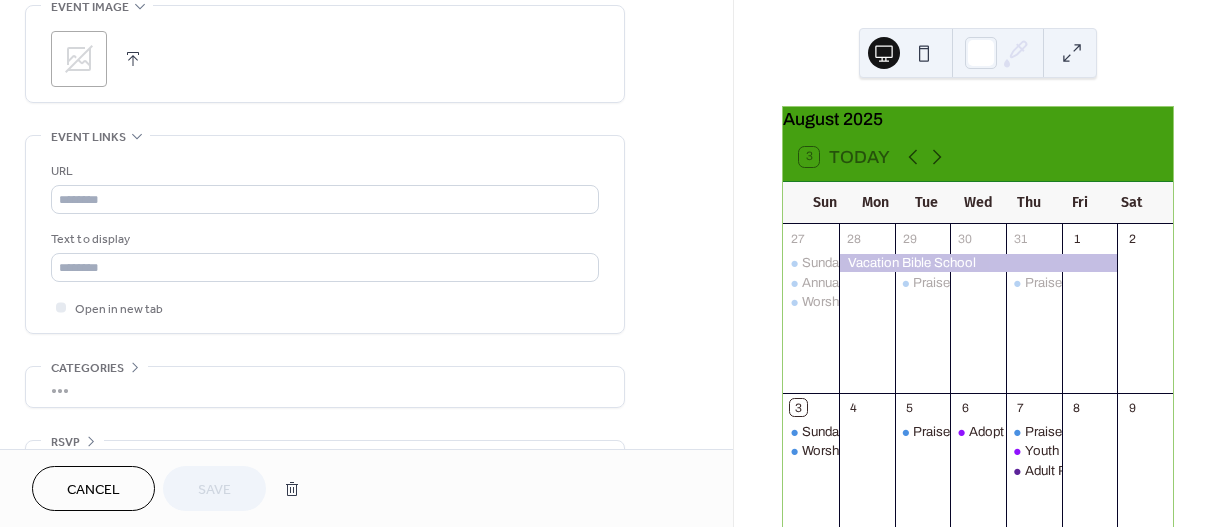 scroll, scrollTop: 1037, scrollLeft: 0, axis: vertical 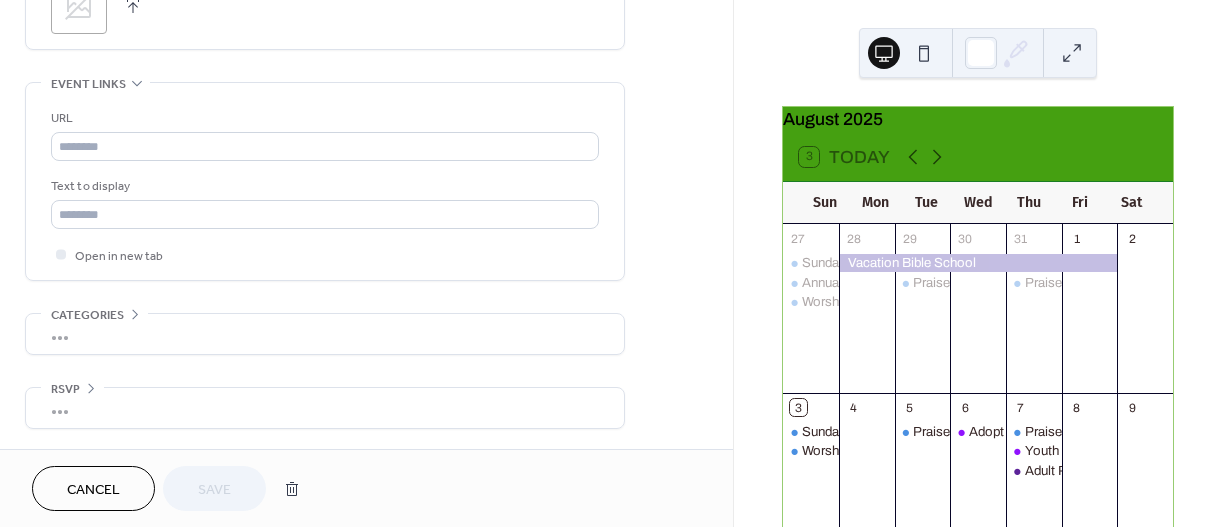 click 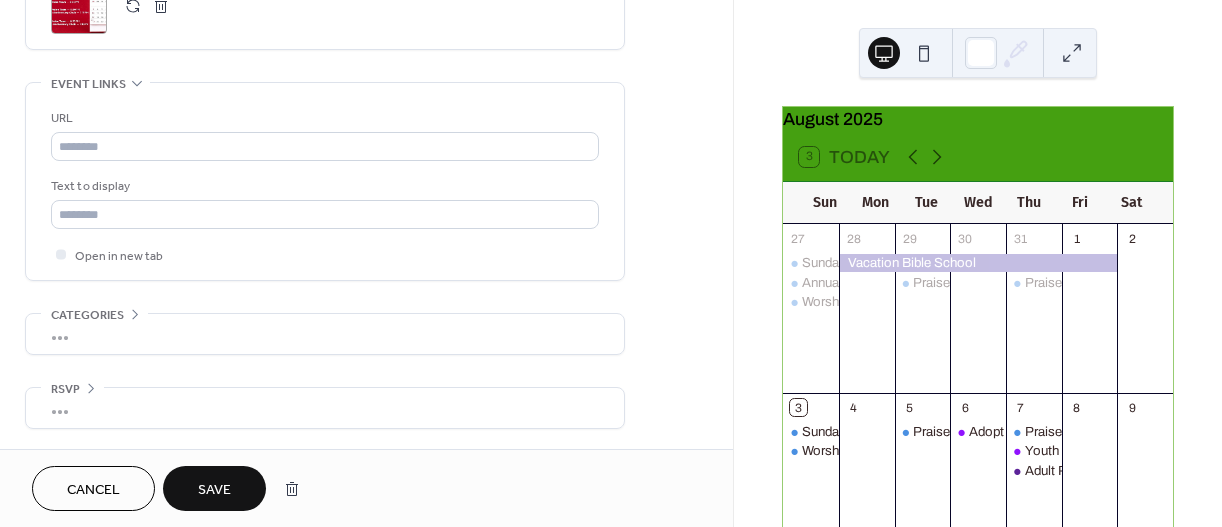 click on "Save" at bounding box center [214, 490] 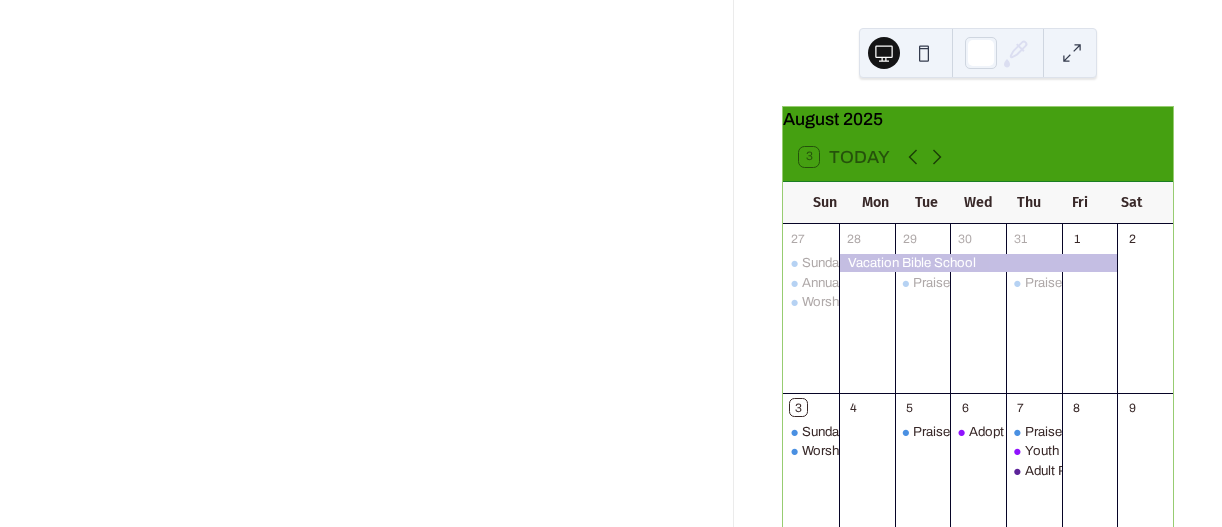 click at bounding box center (366, 263) 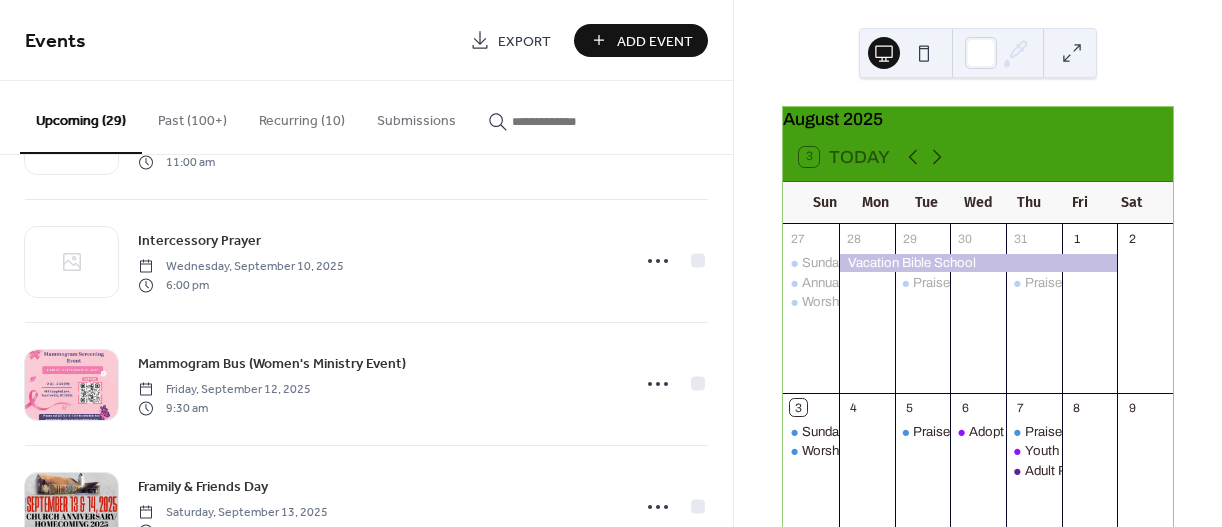 scroll, scrollTop: 2494, scrollLeft: 0, axis: vertical 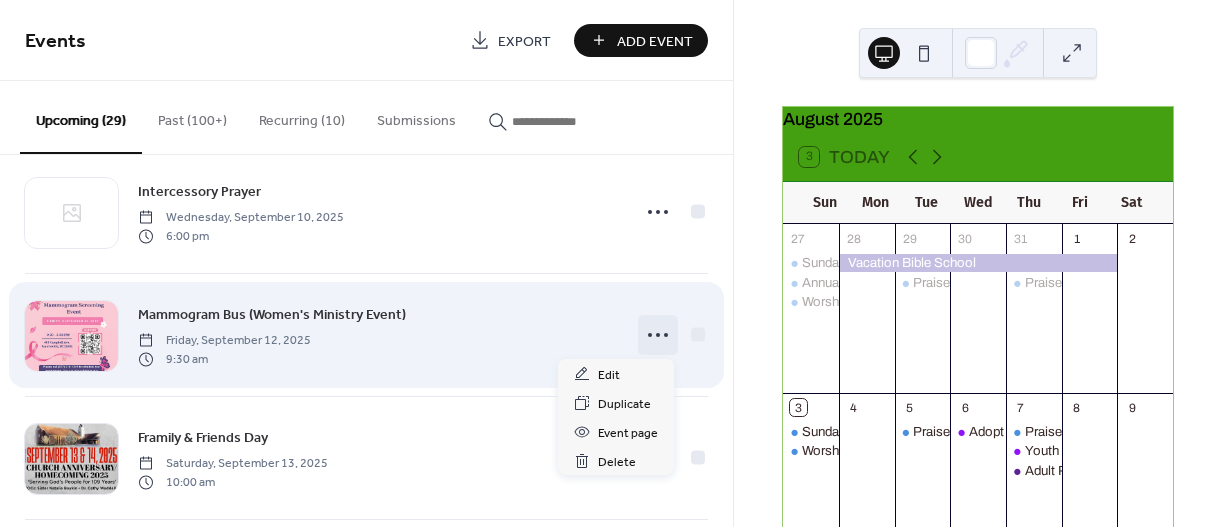 click 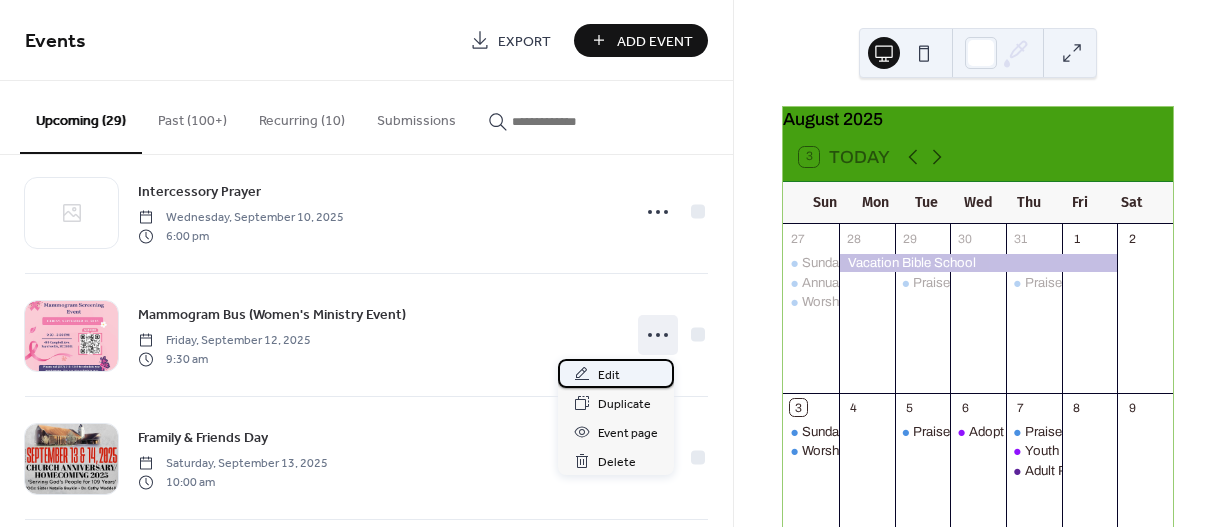 click on "Edit" at bounding box center (609, 375) 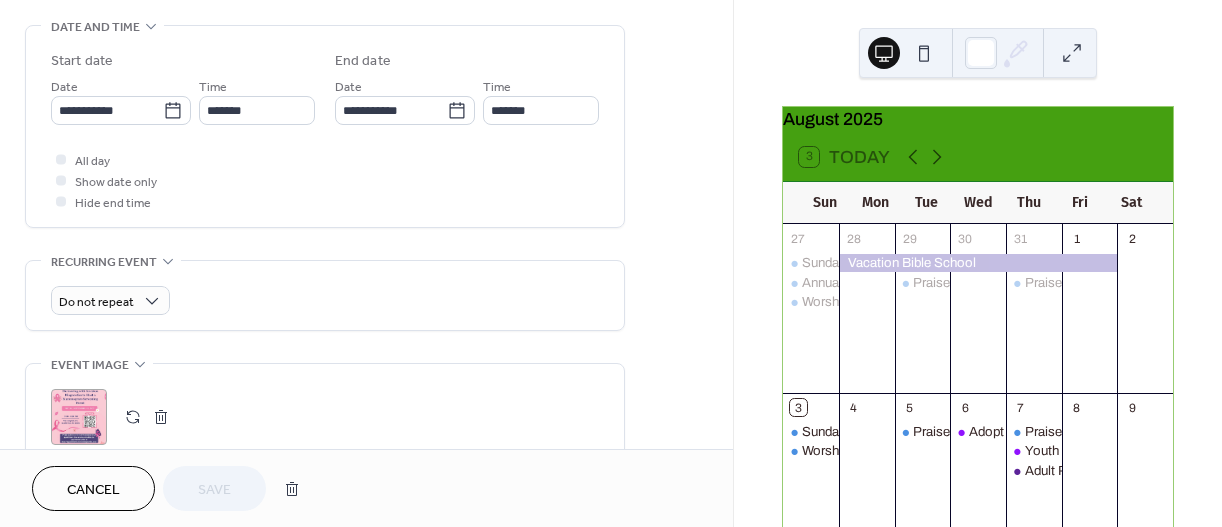 scroll, scrollTop: 706, scrollLeft: 0, axis: vertical 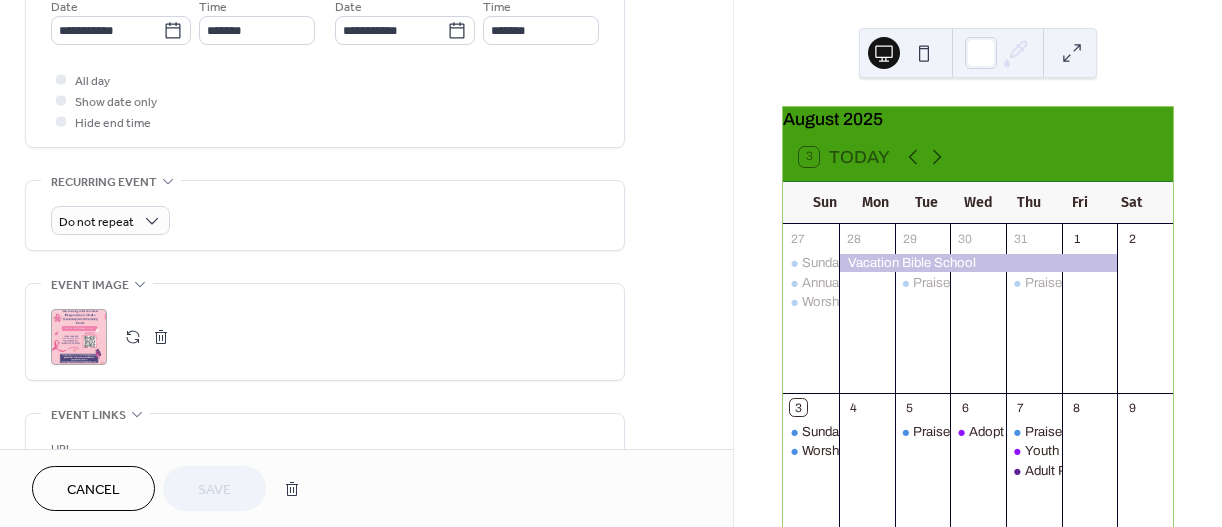 click at bounding box center (161, 337) 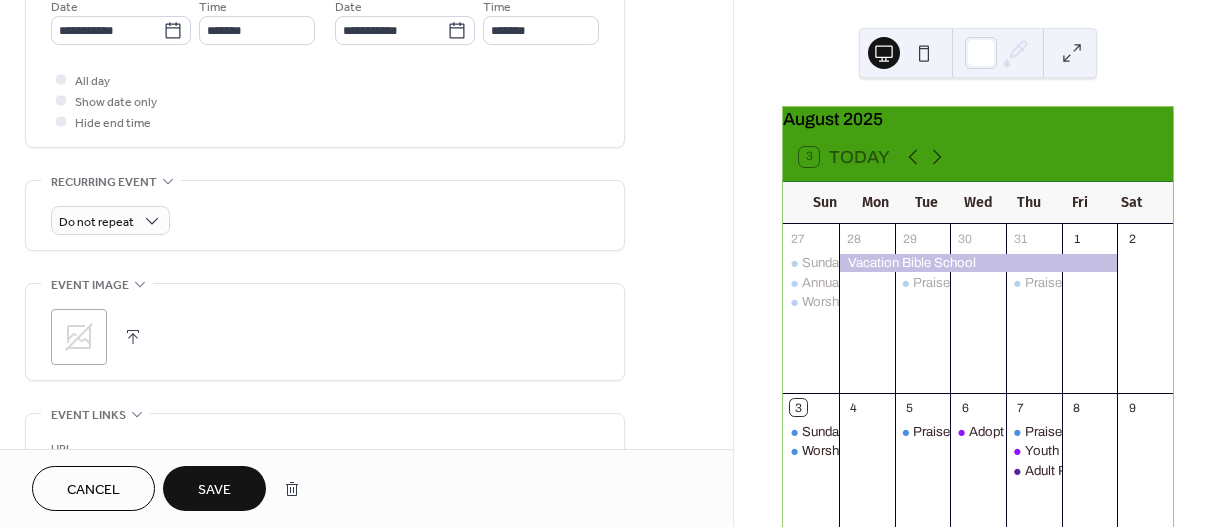 click 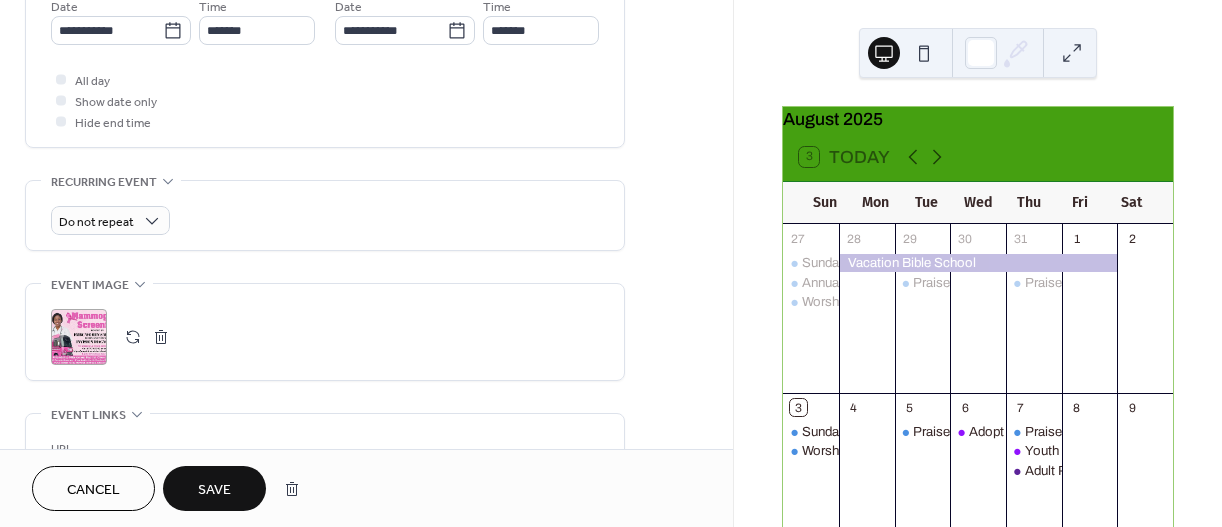click on "Save" at bounding box center (214, 490) 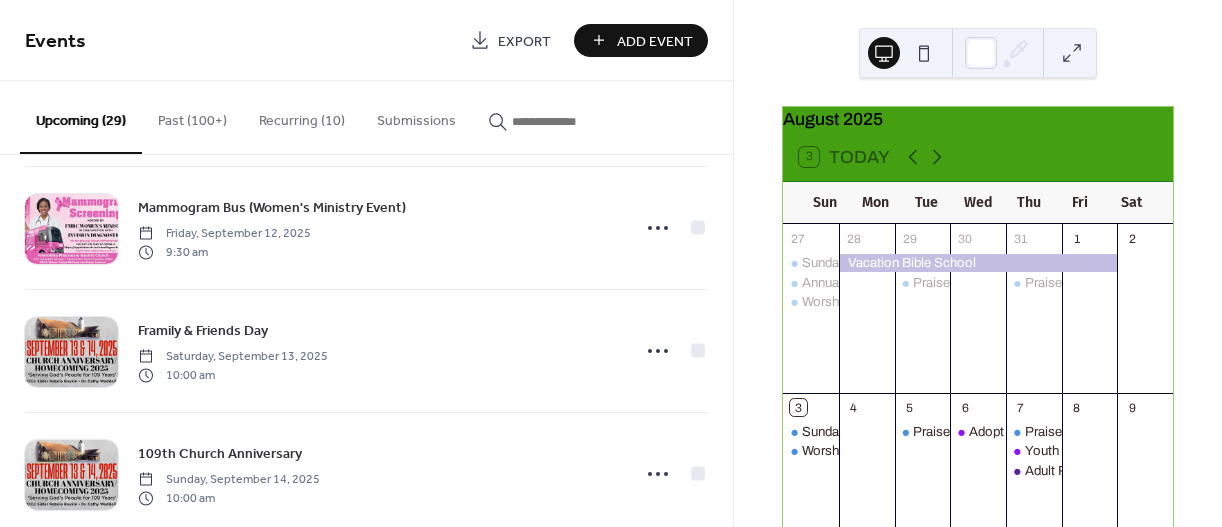 scroll, scrollTop: 2611, scrollLeft: 0, axis: vertical 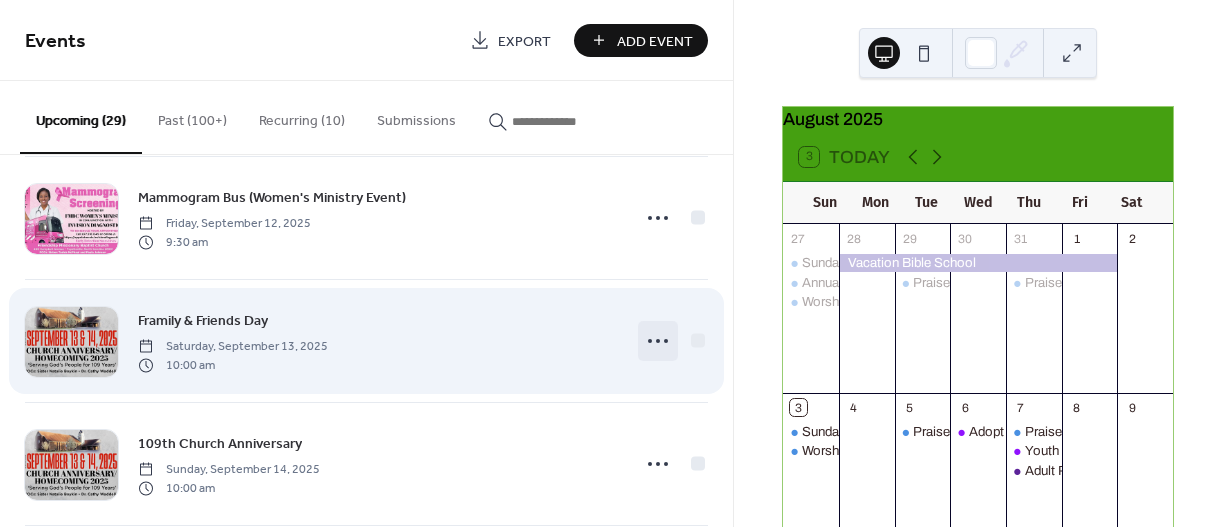 click 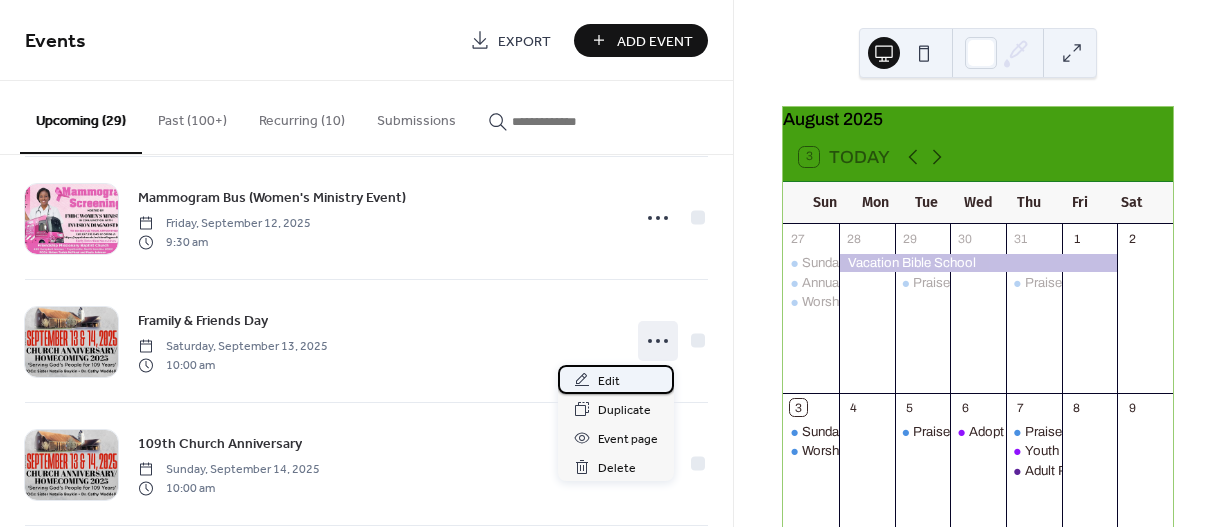click on "Edit" at bounding box center [609, 381] 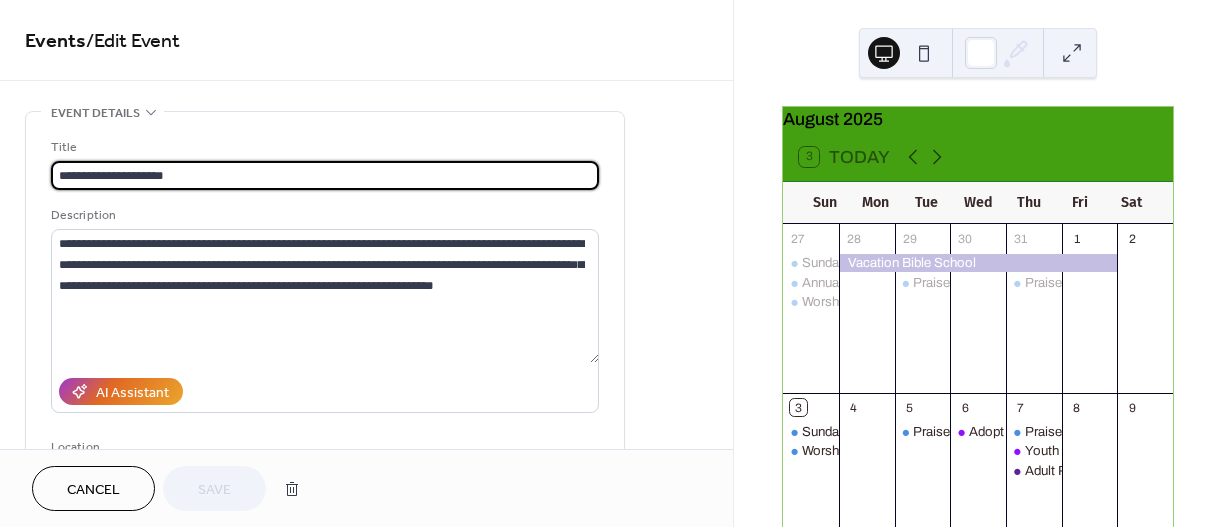 scroll, scrollTop: 921, scrollLeft: 0, axis: vertical 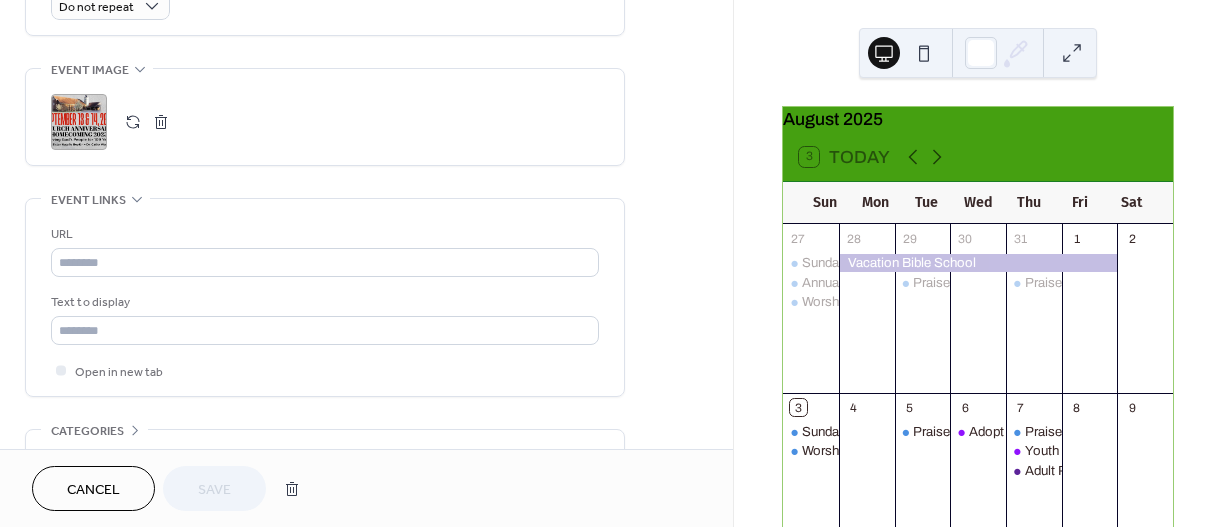 click at bounding box center [161, 122] 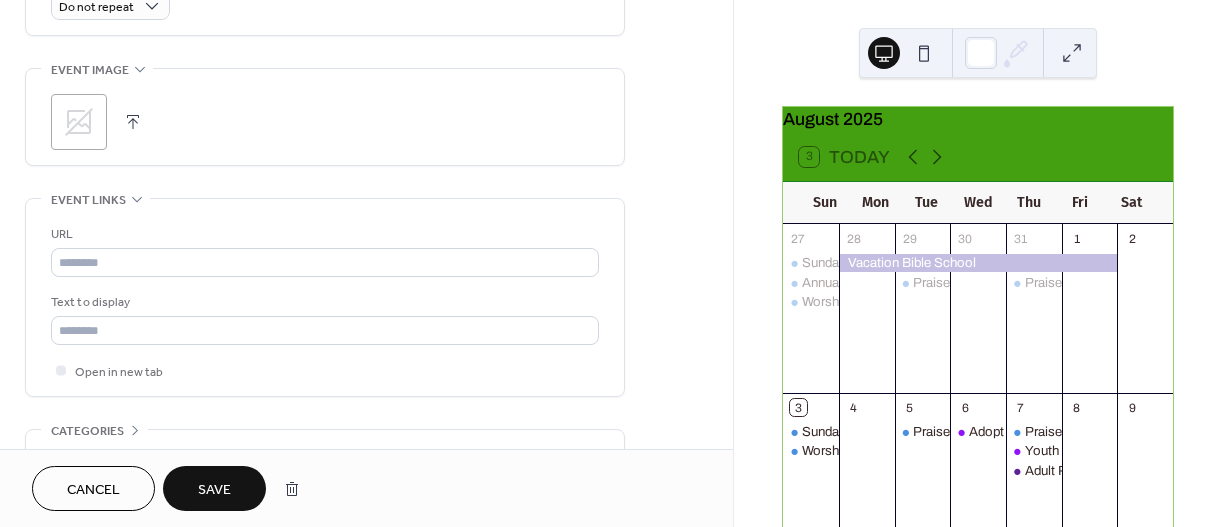 click 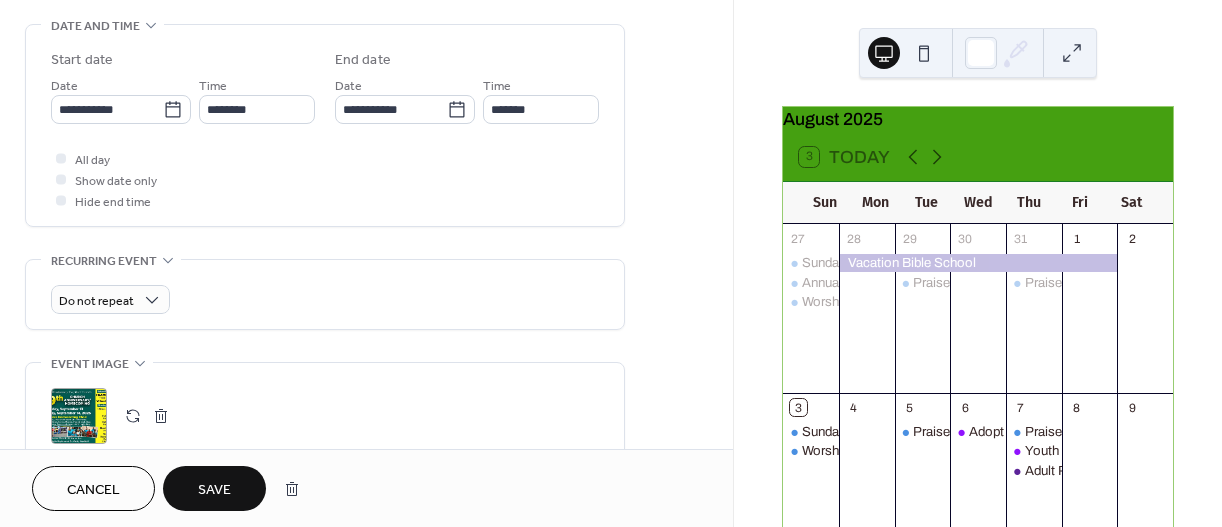 scroll, scrollTop: 629, scrollLeft: 0, axis: vertical 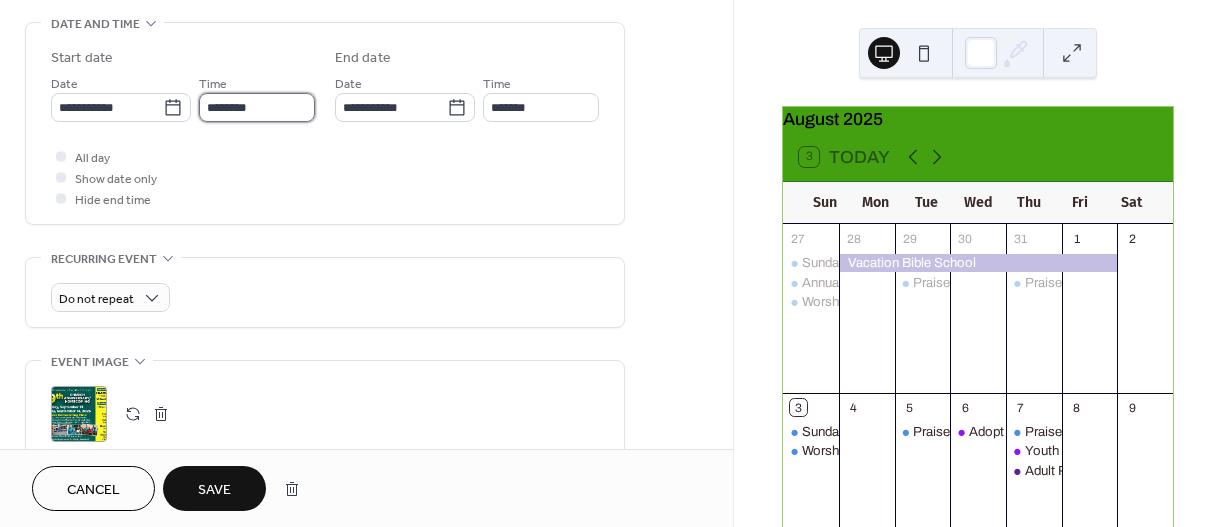 click on "********" at bounding box center (257, 107) 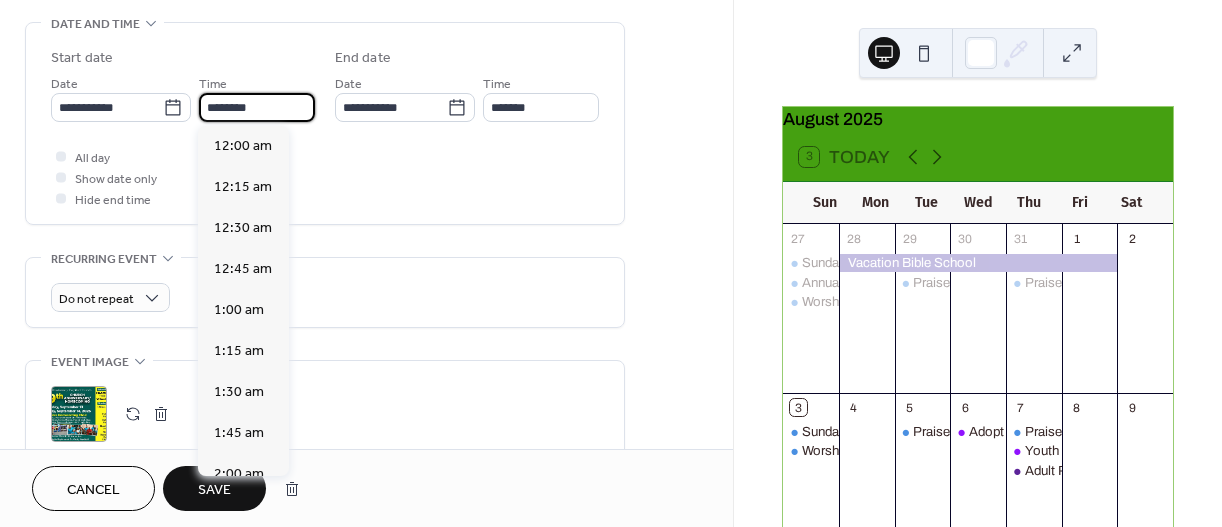scroll, scrollTop: 1640, scrollLeft: 0, axis: vertical 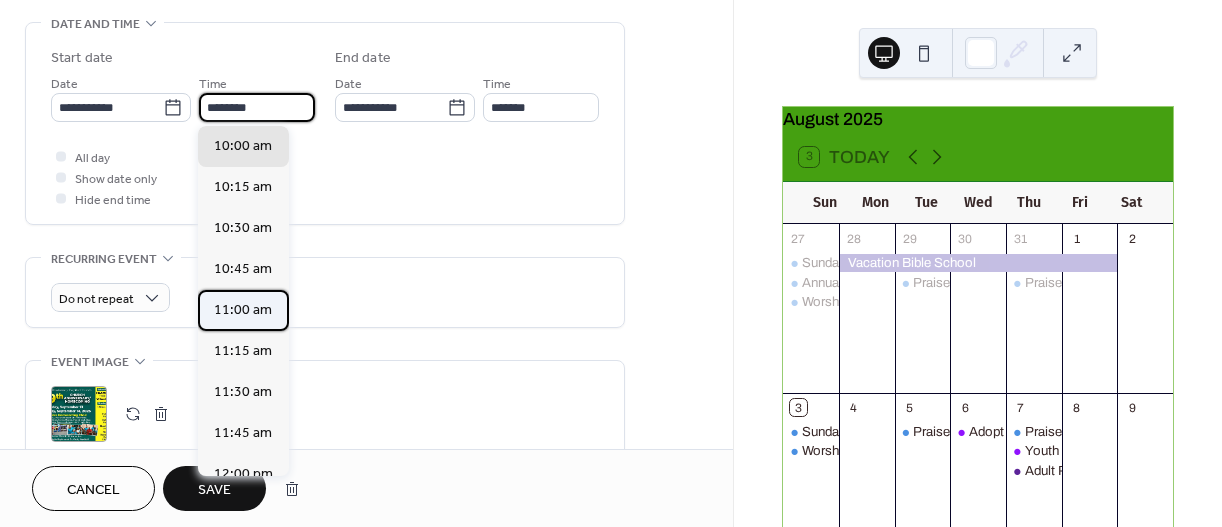 click on "11:00 am" at bounding box center [243, 310] 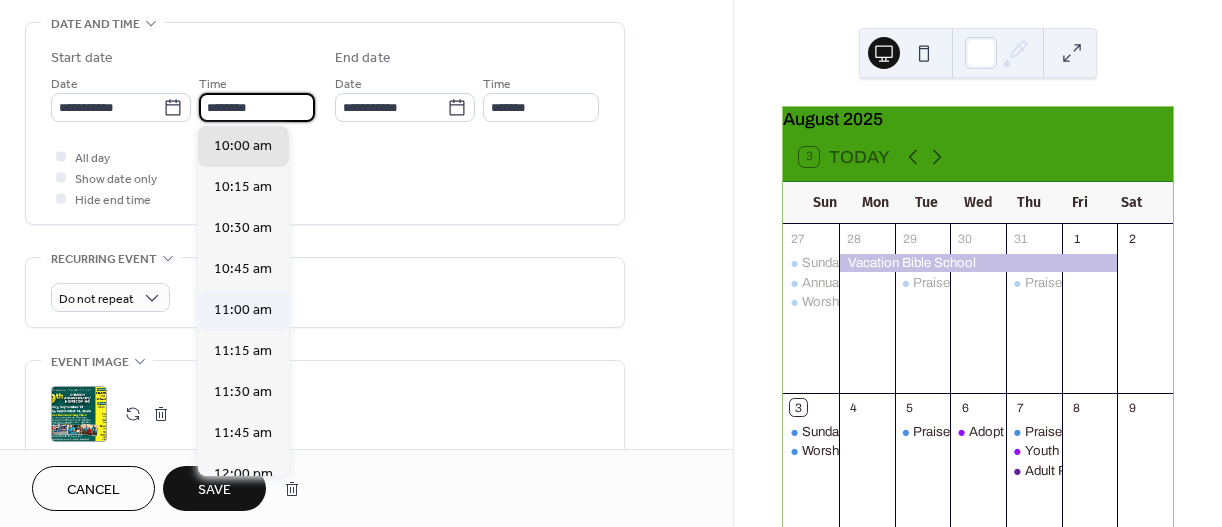 type on "********" 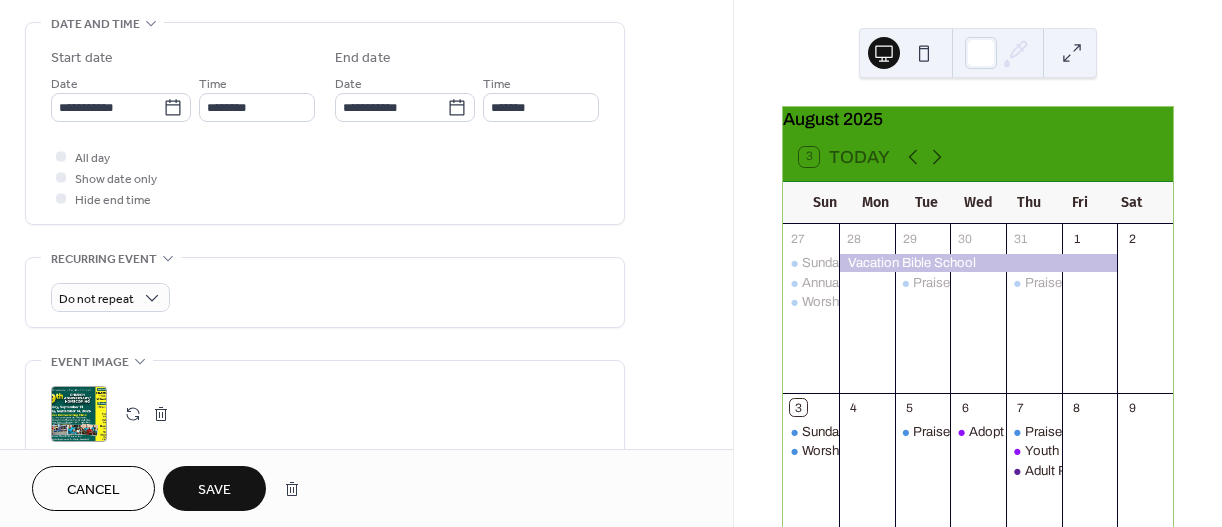 click on "Save" at bounding box center (214, 490) 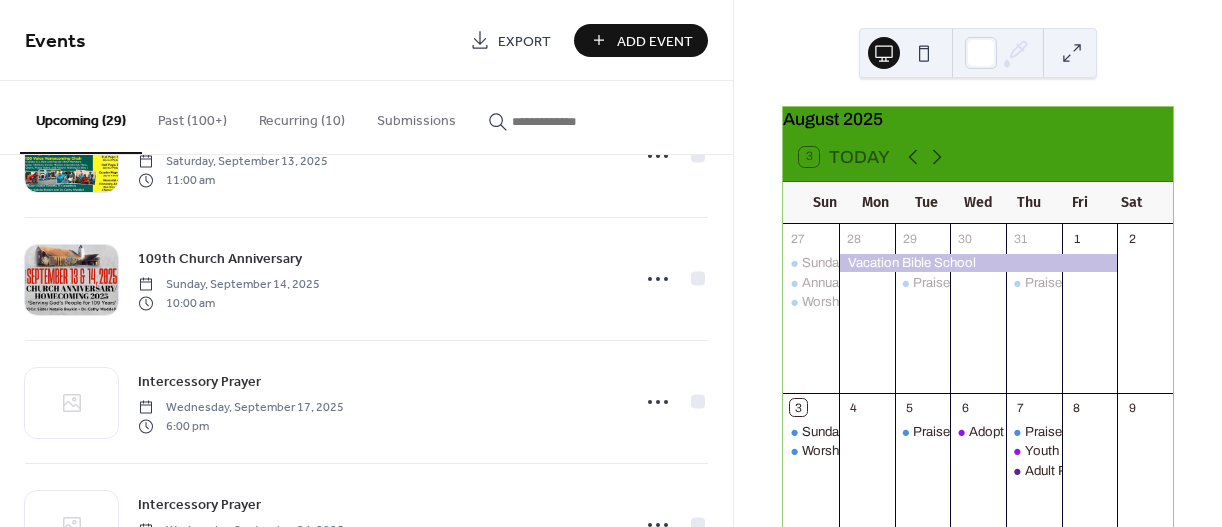 scroll, scrollTop: 2806, scrollLeft: 0, axis: vertical 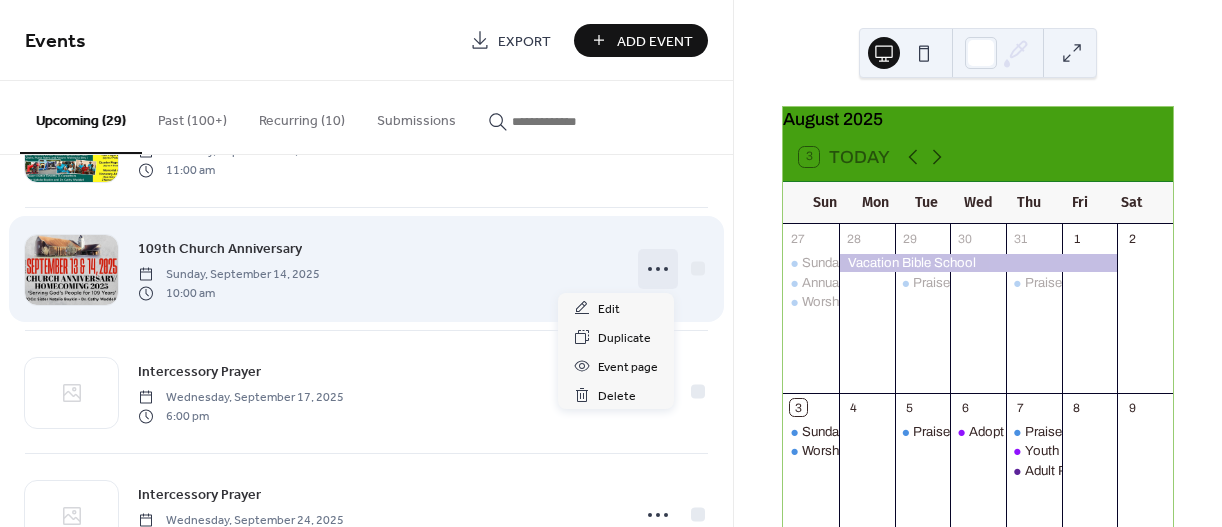 click 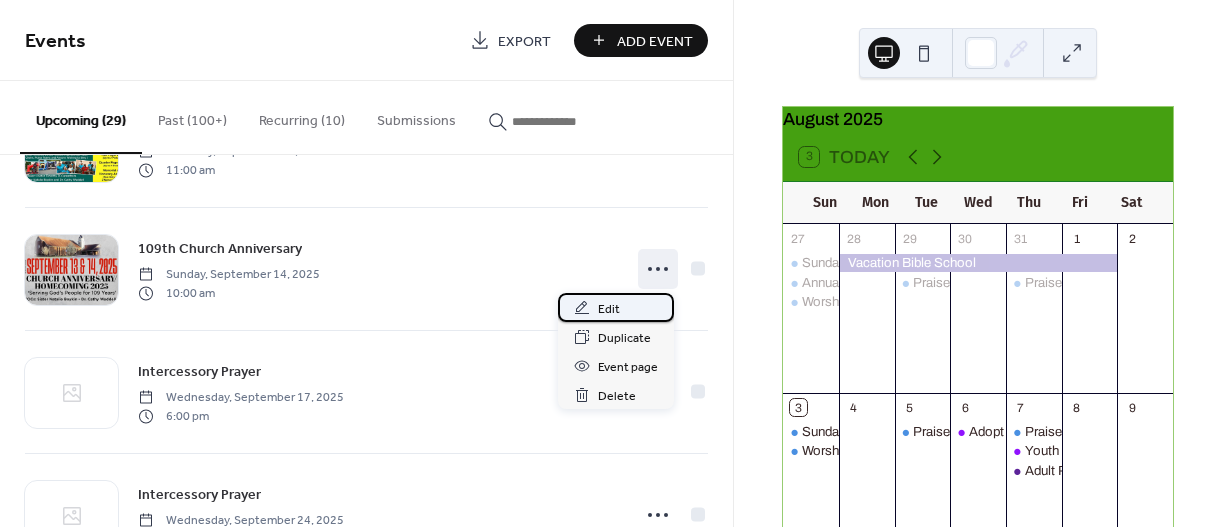 click on "Edit" at bounding box center [609, 309] 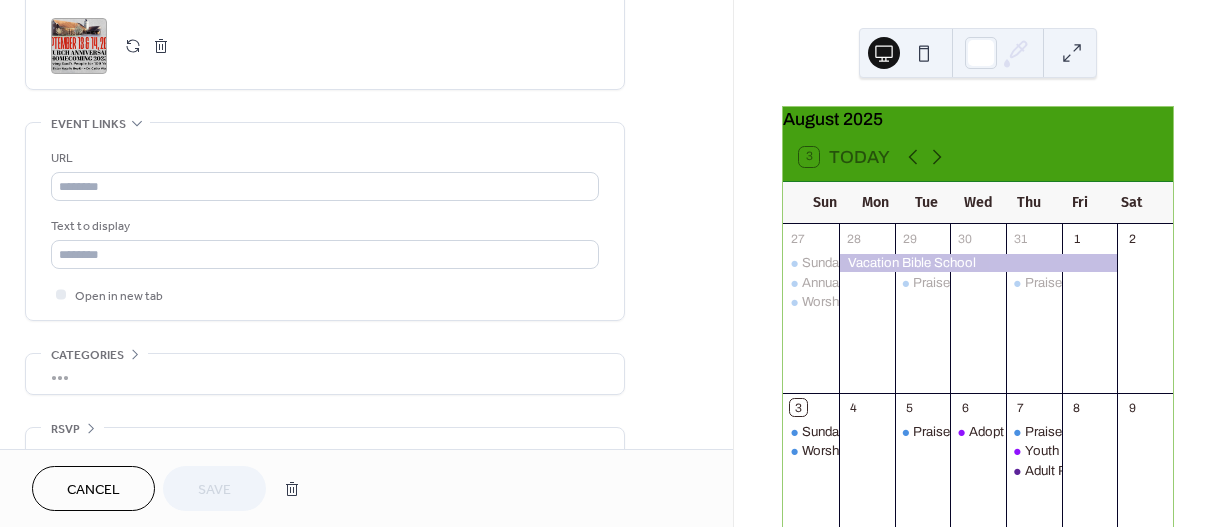 scroll, scrollTop: 1004, scrollLeft: 0, axis: vertical 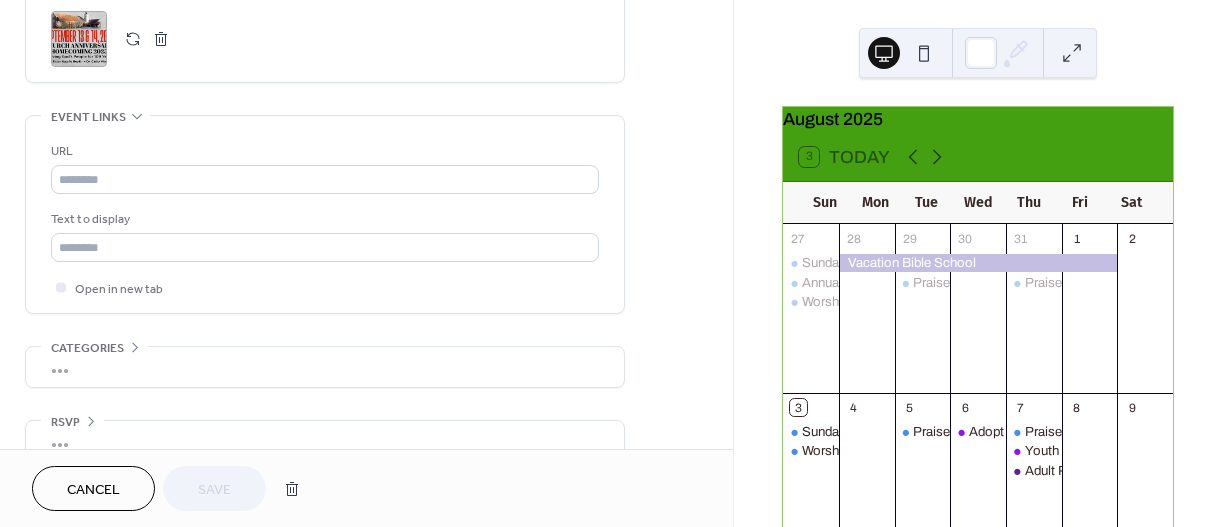 click at bounding box center (161, 39) 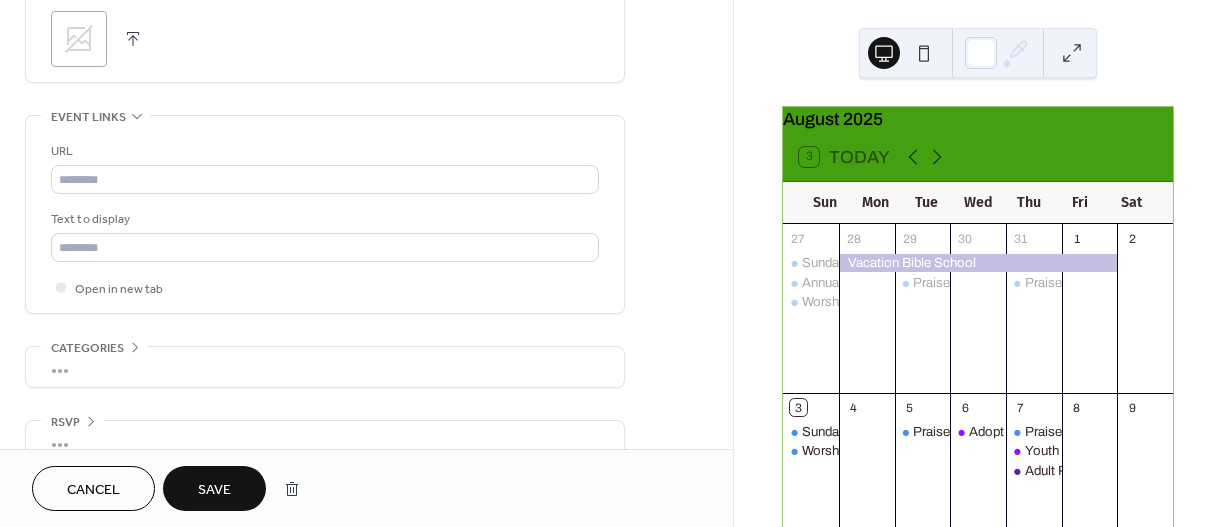 click 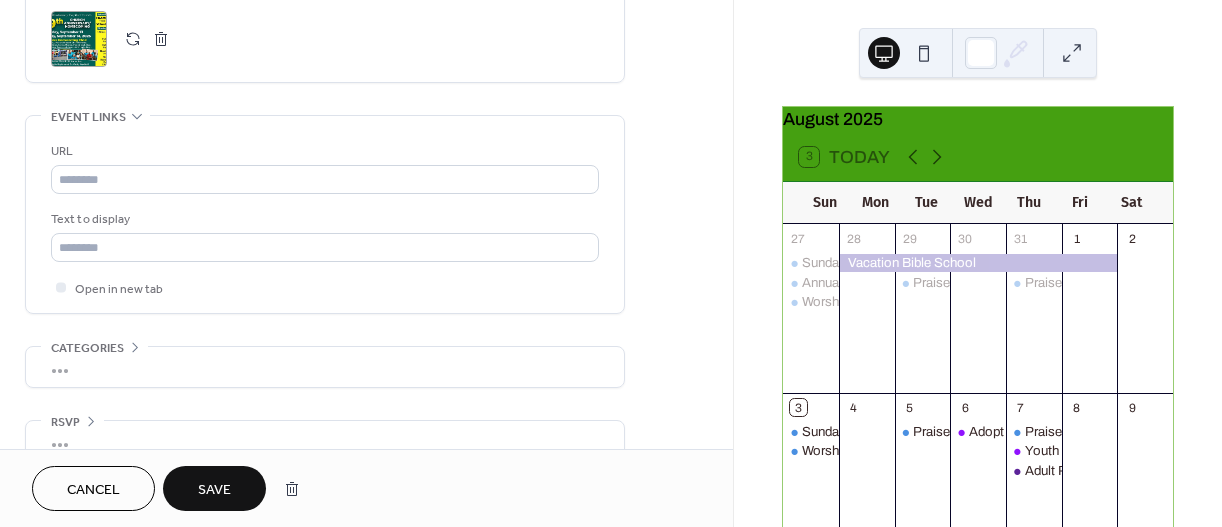 click on "Save" at bounding box center (214, 490) 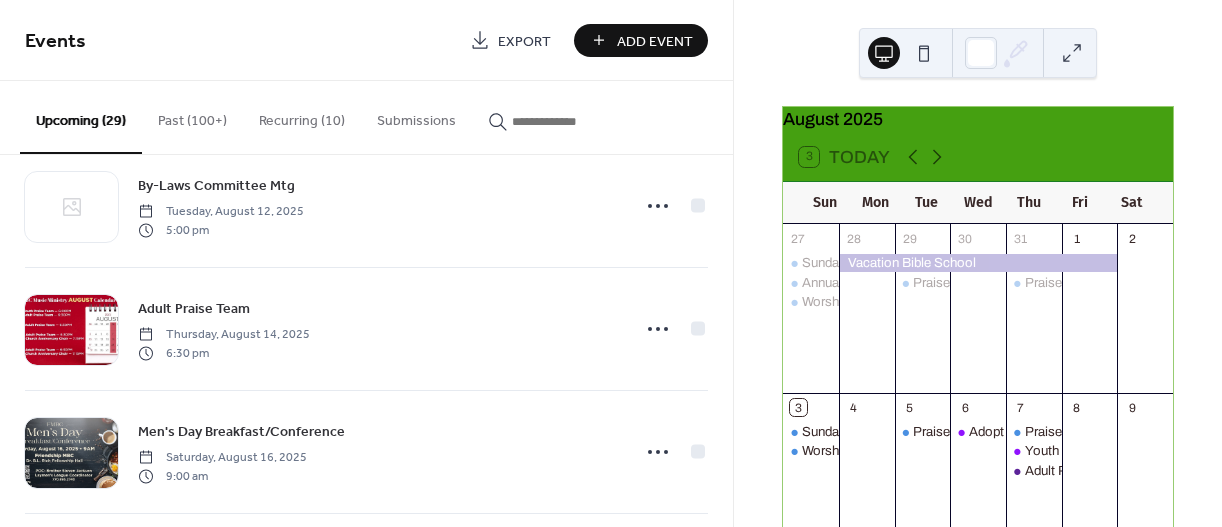 scroll, scrollTop: 0, scrollLeft: 0, axis: both 